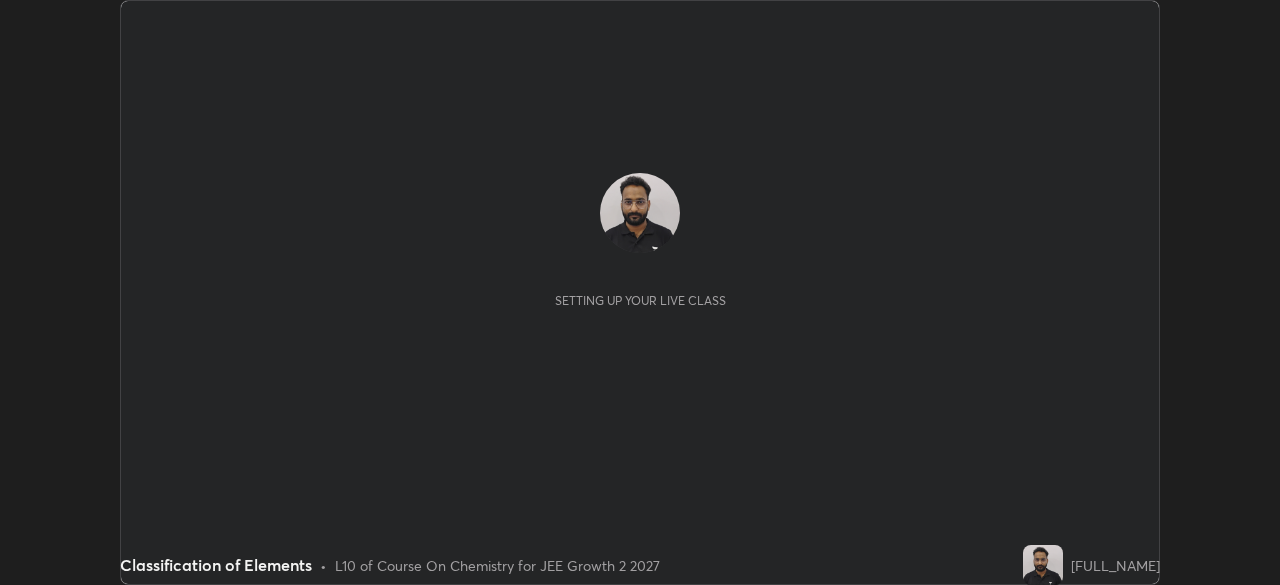 scroll, scrollTop: 0, scrollLeft: 0, axis: both 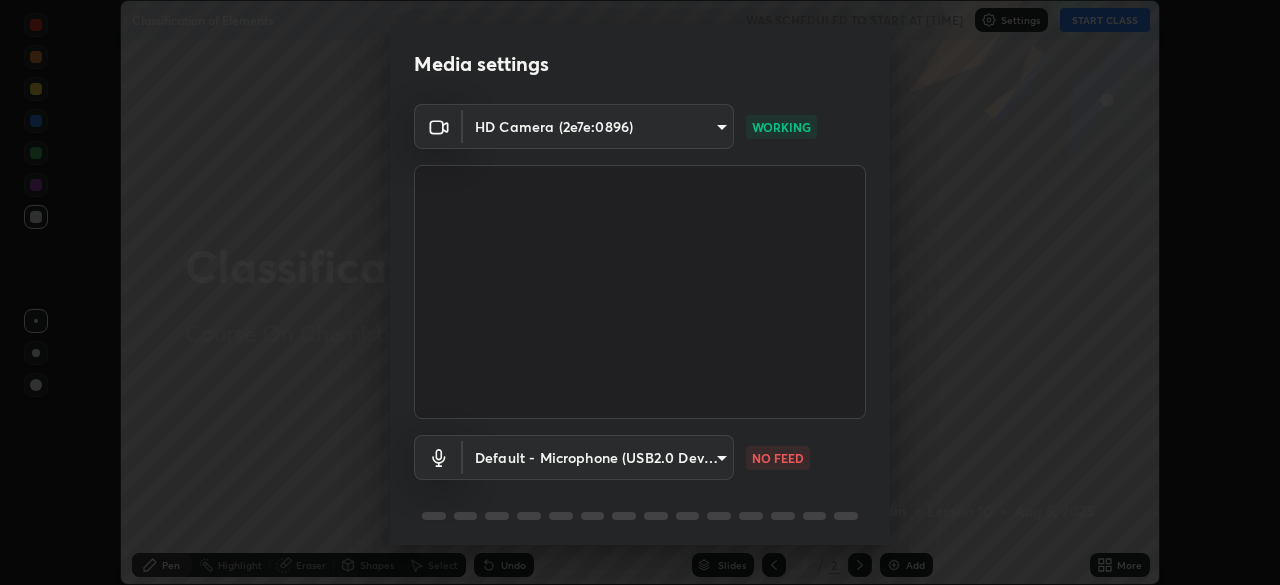 click on "Erase all Classification of Elements WAS SCHEDULED TO START AT  [TIME] Settings START CLASS Setting up your live class Classification of Elements • L10 of Course On Chemistry for JEE Growth 2 2027 [FULL_NAME] Pen Highlight Eraser Shapes Select Undo Slides 2 / 2 Add More Enable hand raising Enable raise hand to speak to learners. Once enabled, chat will be turned off temporarily. Enable x   No doubts shared Encourage your learners to ask a doubt for better clarity Report an issue Reason for reporting Buffering Chat not working Audio - Video sync issue Educator video quality low ​ Attach an image Report Media settings HD Camera ([DEVICE_ID]) [HASH] WORKING Default - Microphone (USB2.0 Device) default NO FEED 1 / 5 Next" at bounding box center [640, 292] 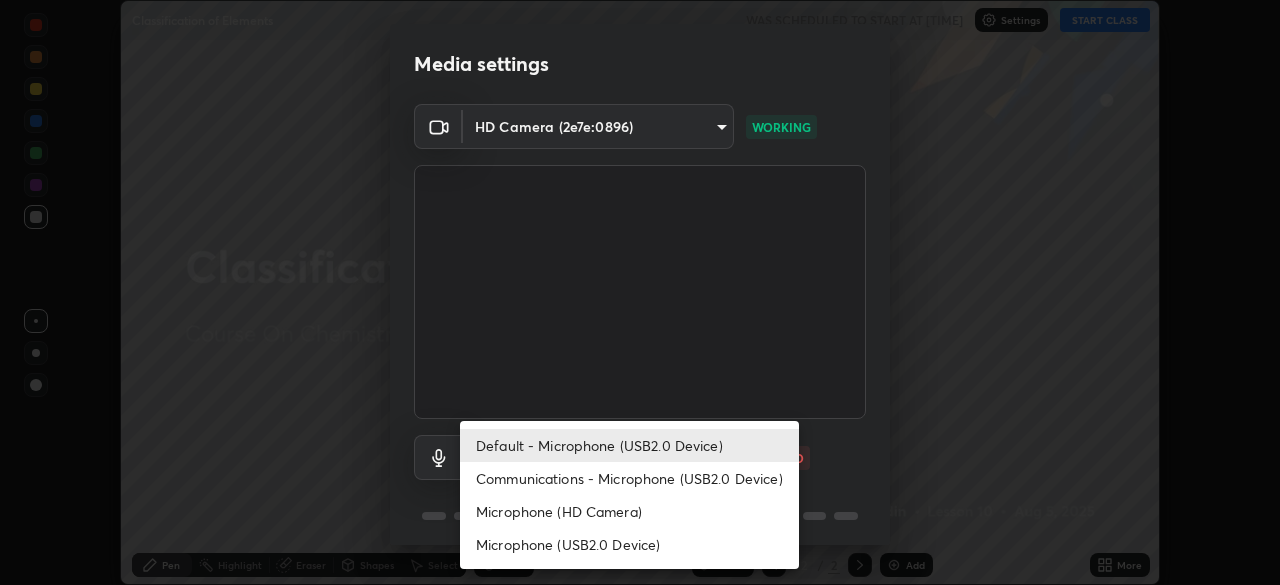 click on "Microphone (USB2.0 Device)" at bounding box center (629, 544) 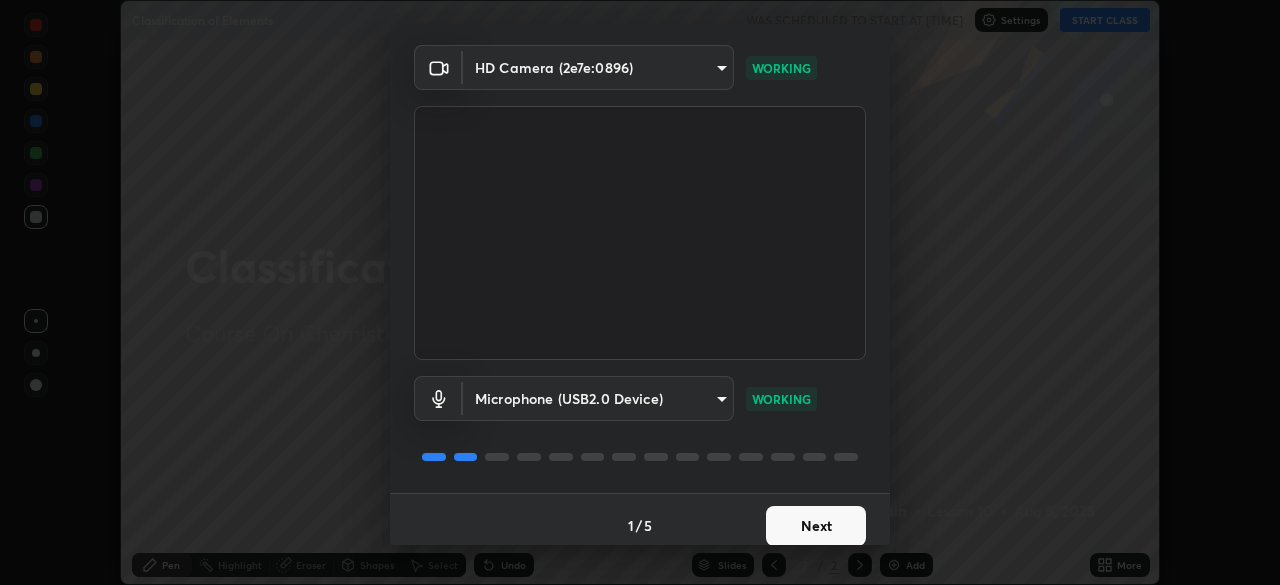 scroll, scrollTop: 71, scrollLeft: 0, axis: vertical 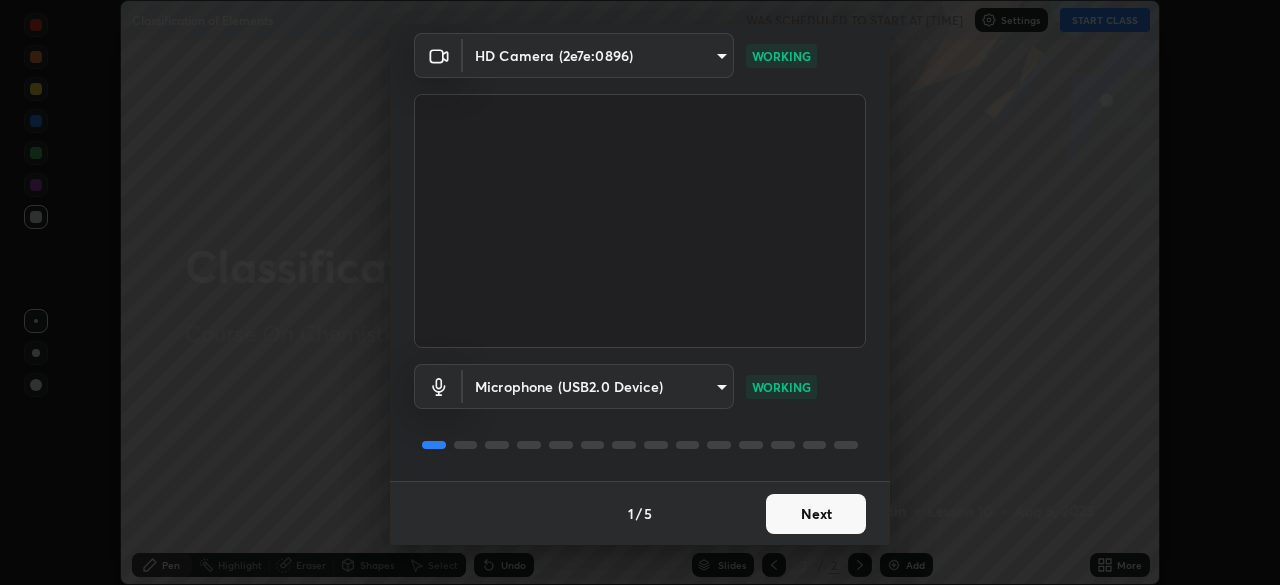 click on "Next" at bounding box center (816, 514) 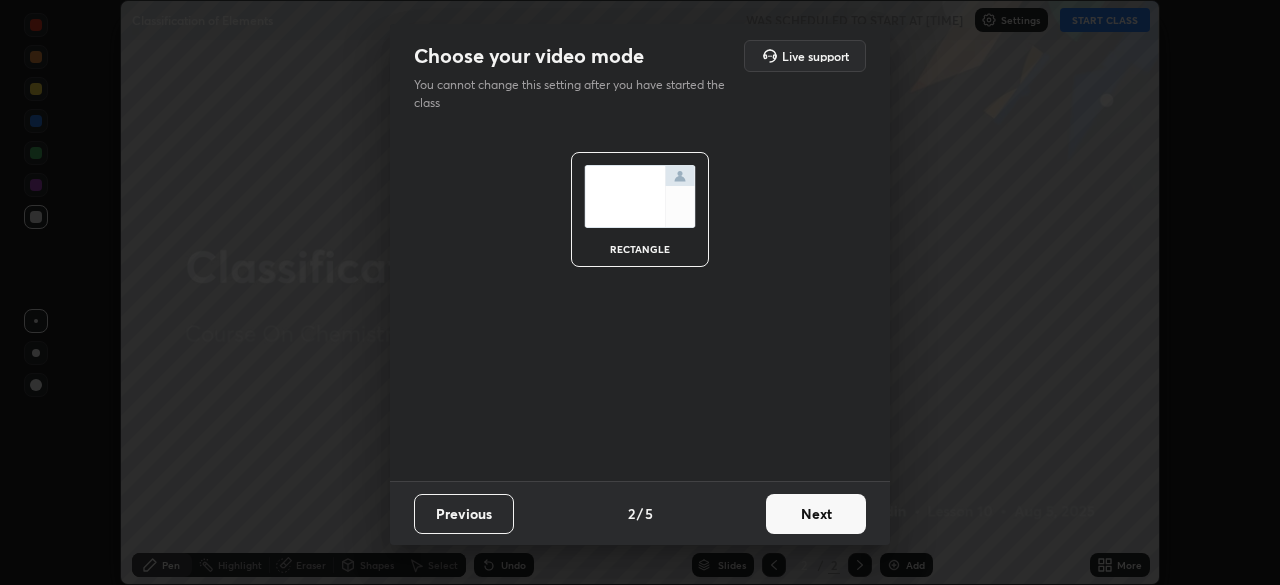 scroll, scrollTop: 0, scrollLeft: 0, axis: both 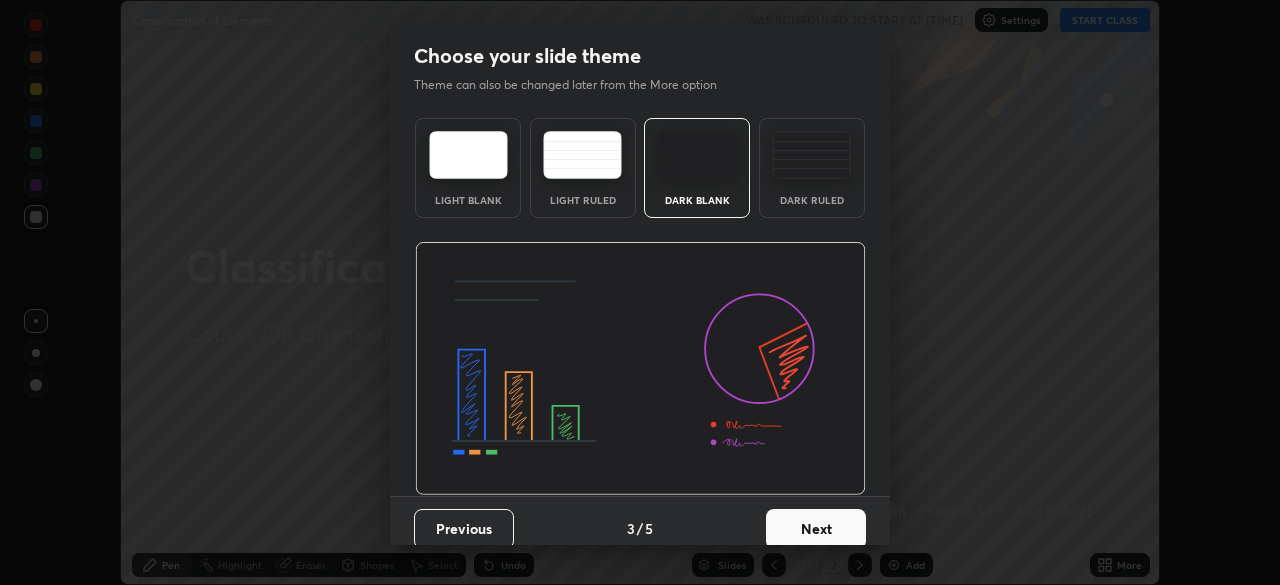 click on "Next" at bounding box center [816, 529] 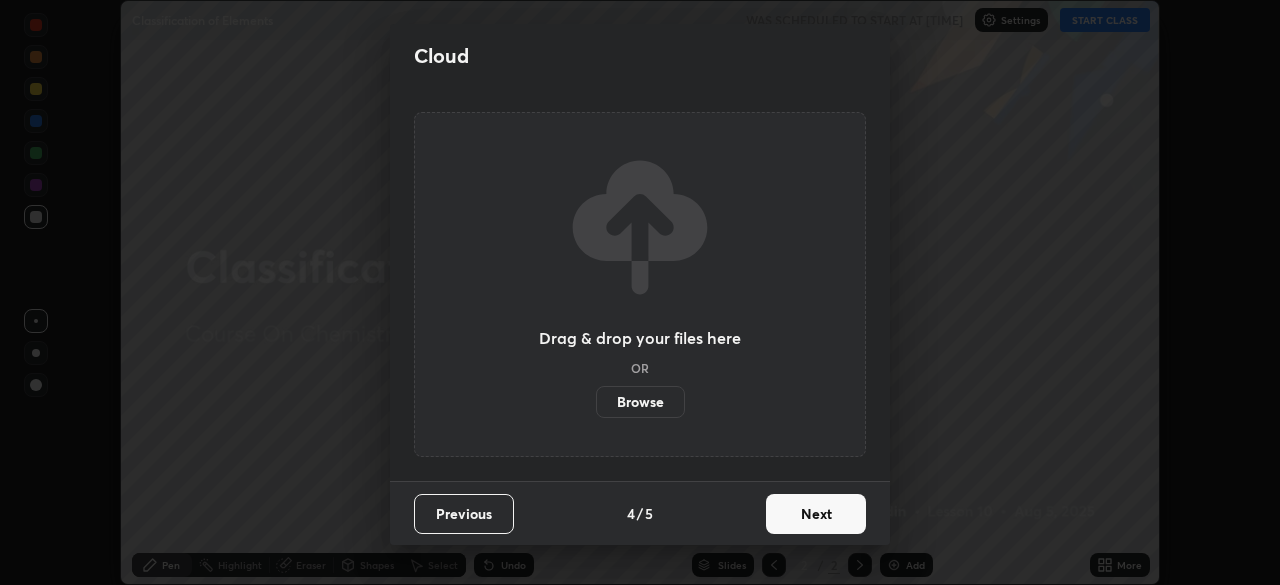 click on "Next" at bounding box center (816, 514) 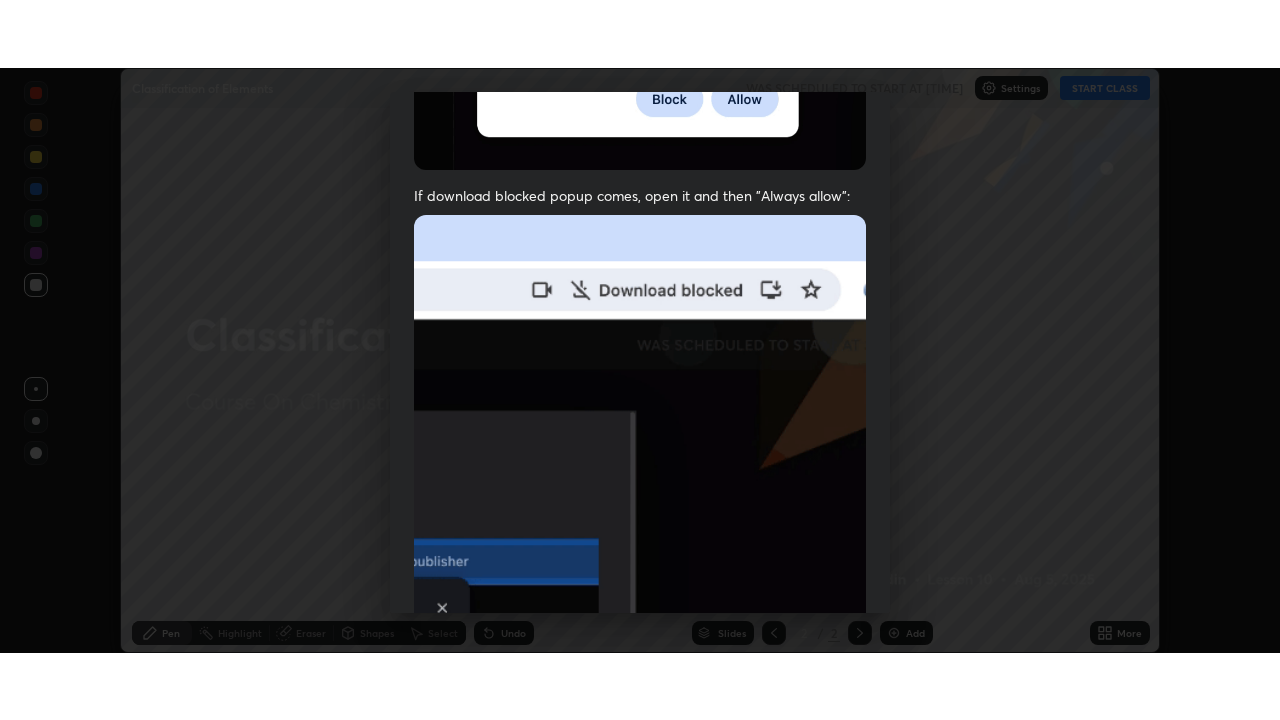scroll, scrollTop: 479, scrollLeft: 0, axis: vertical 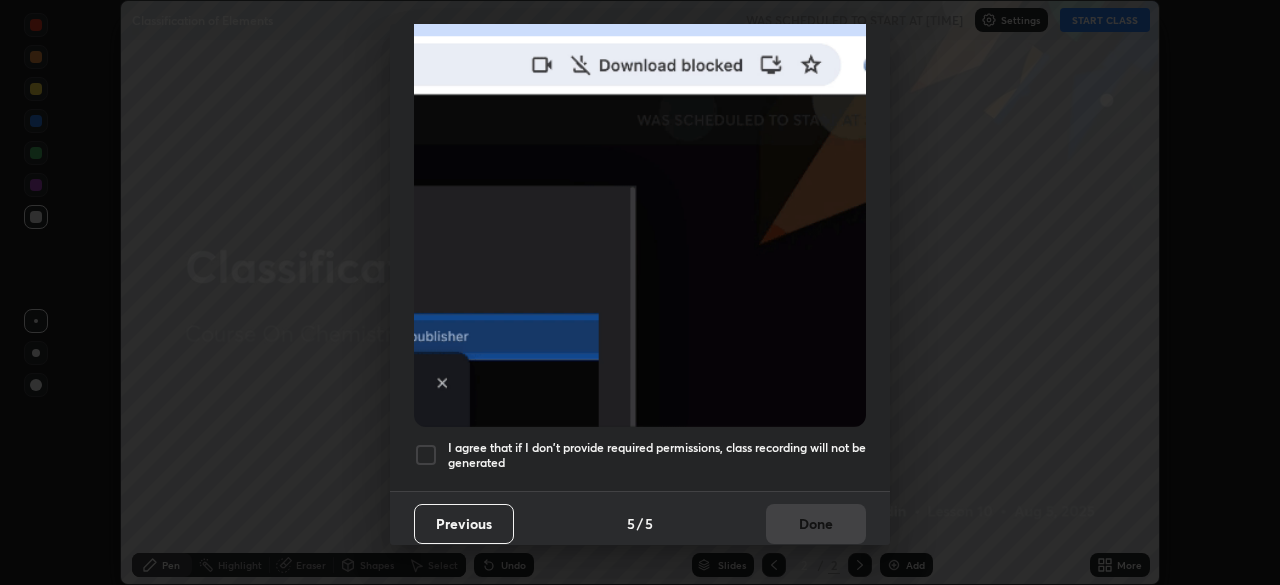 click at bounding box center (426, 455) 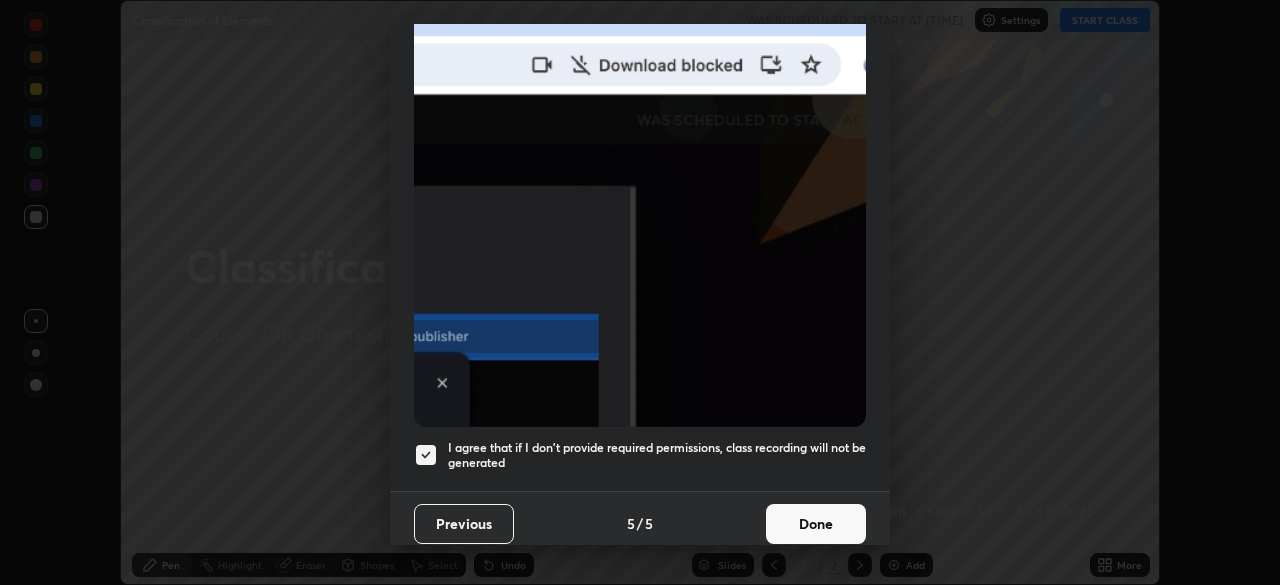 click on "Done" at bounding box center (816, 524) 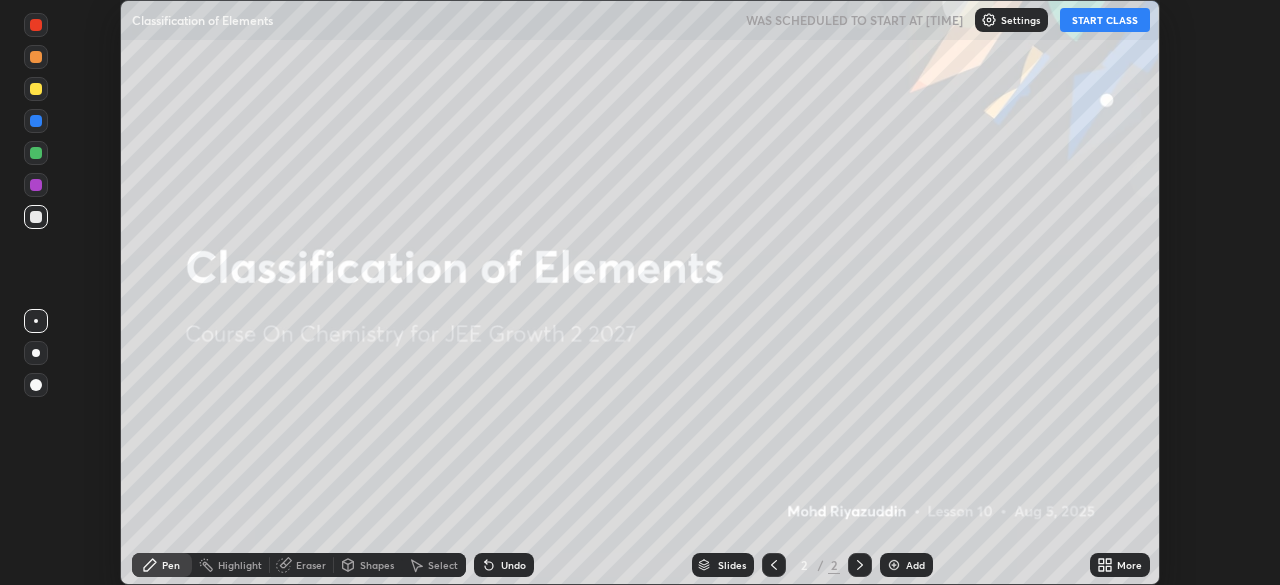 click at bounding box center [894, 565] 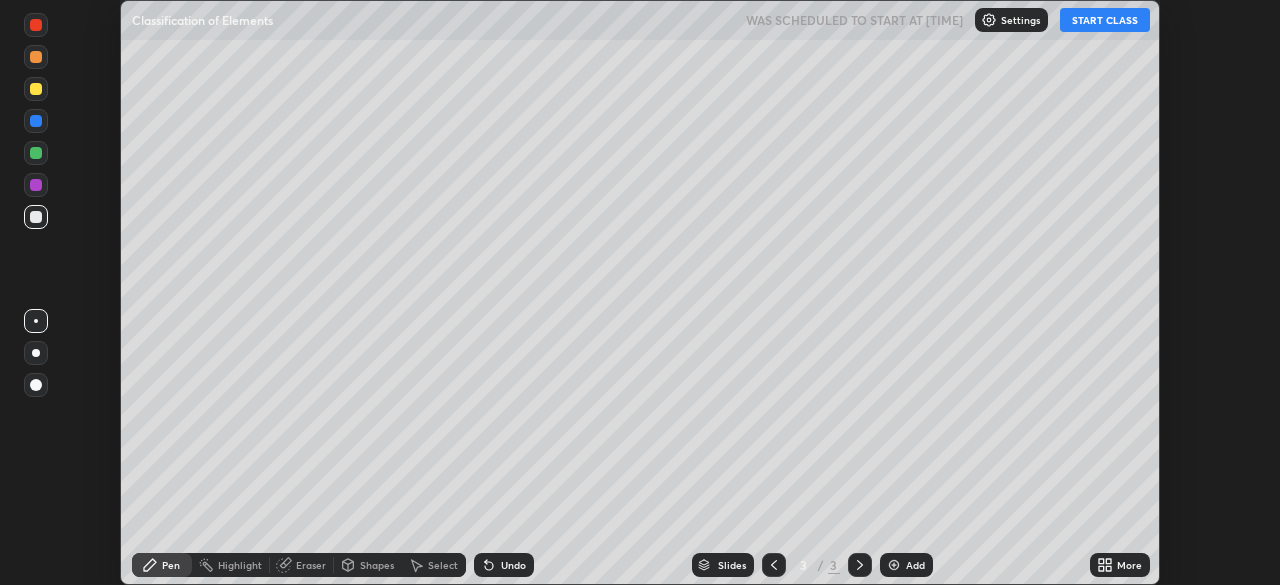 click on "START CLASS" at bounding box center [1105, 20] 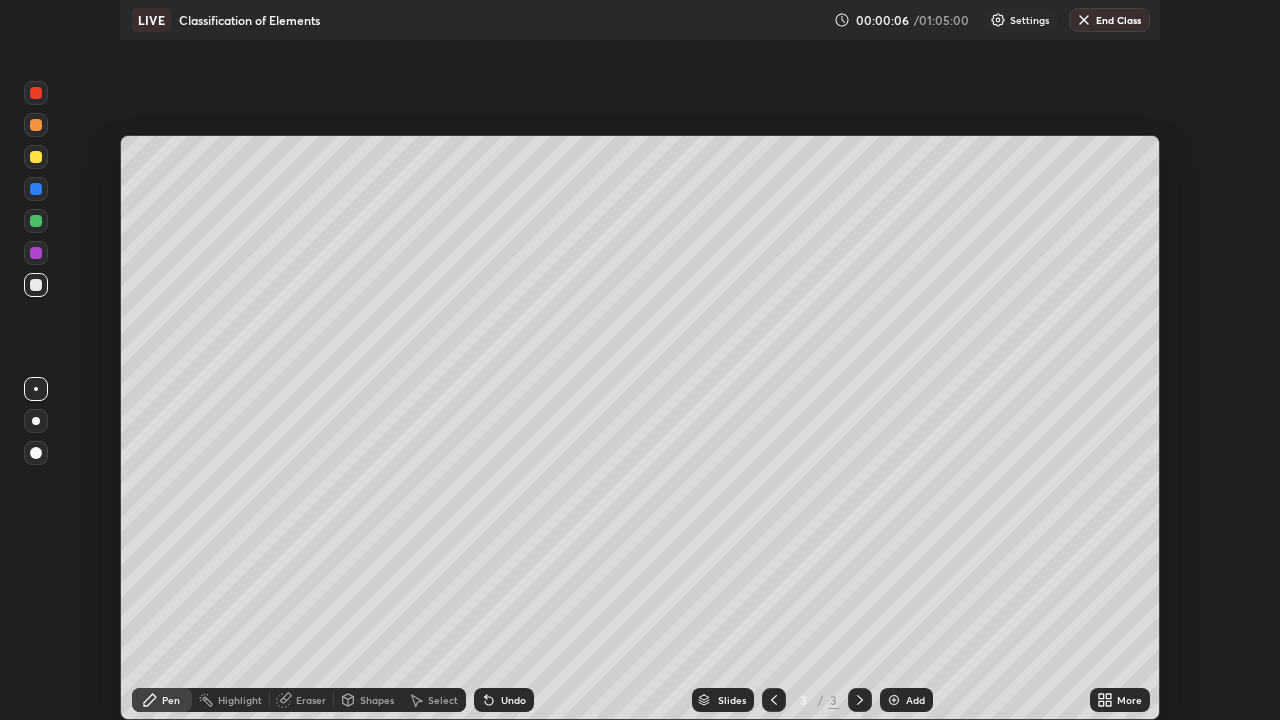 scroll, scrollTop: 99280, scrollLeft: 98720, axis: both 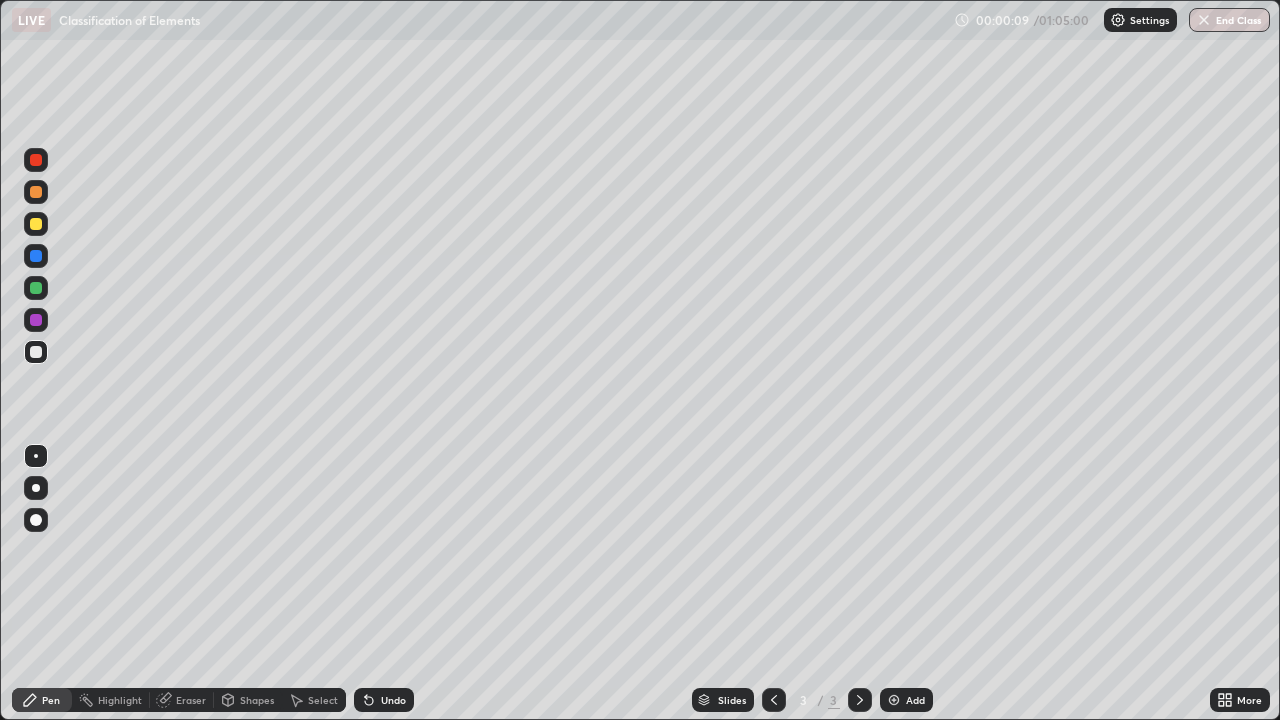 click 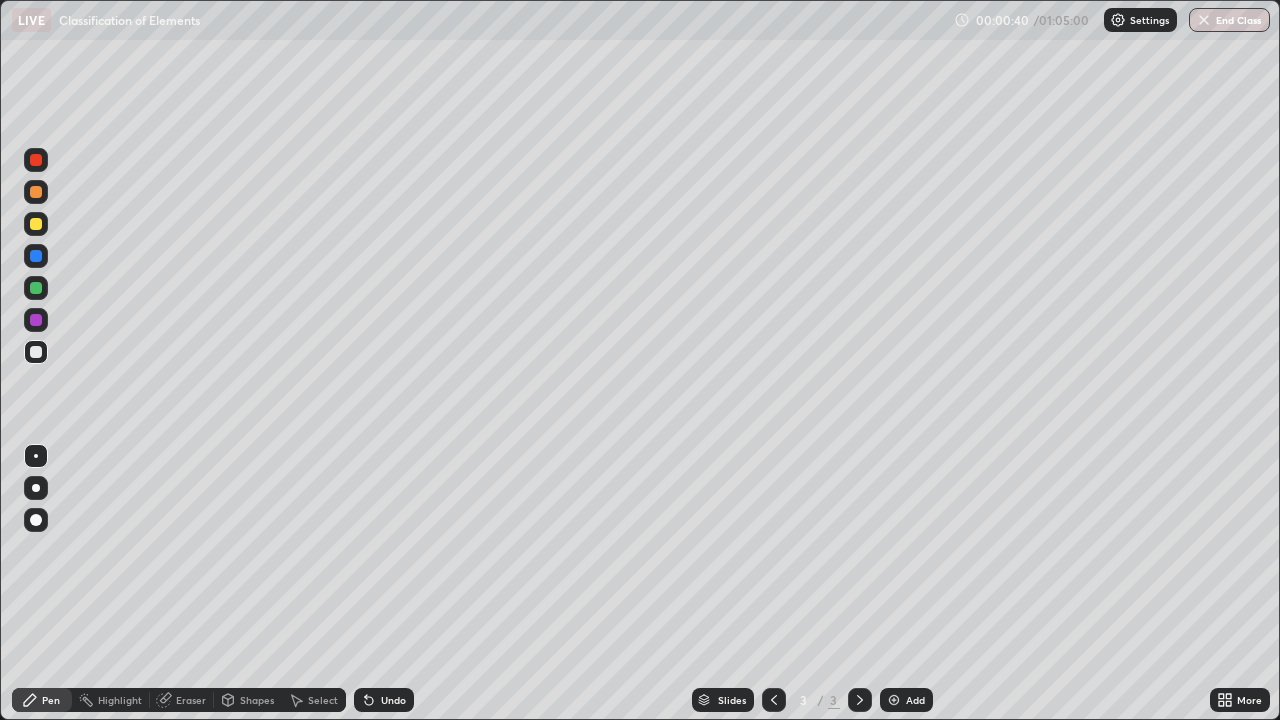 click 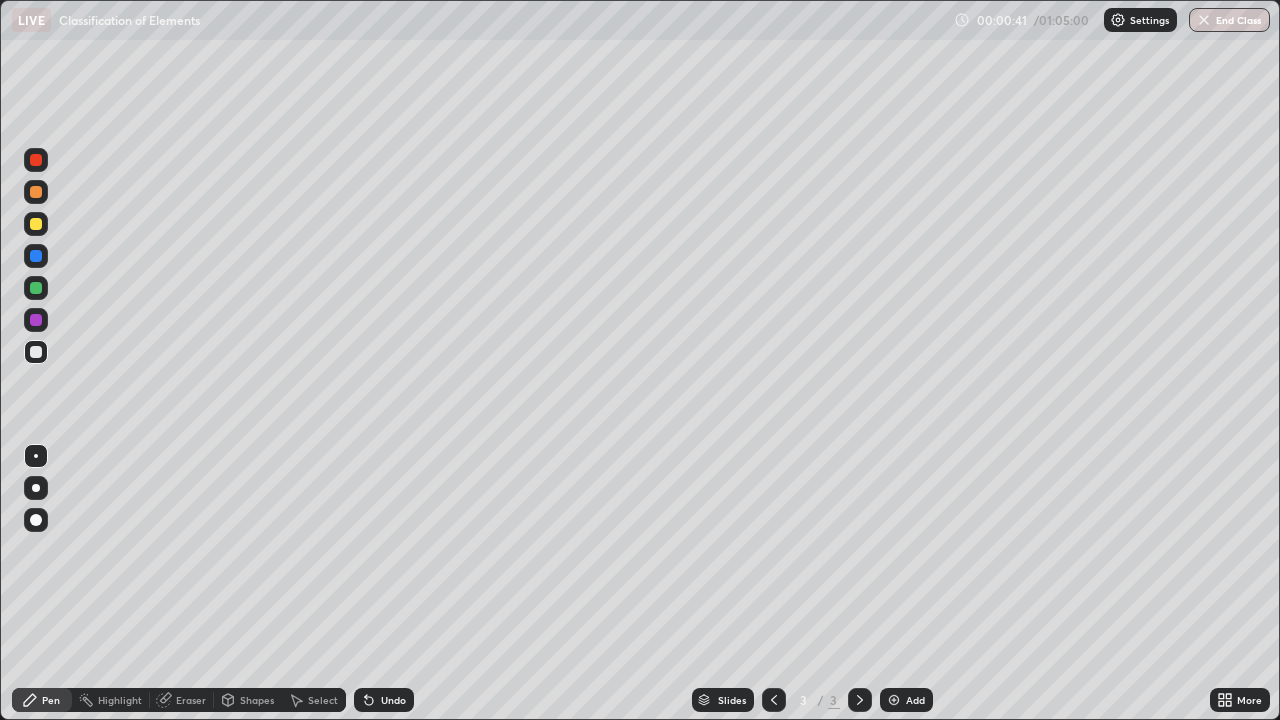 click 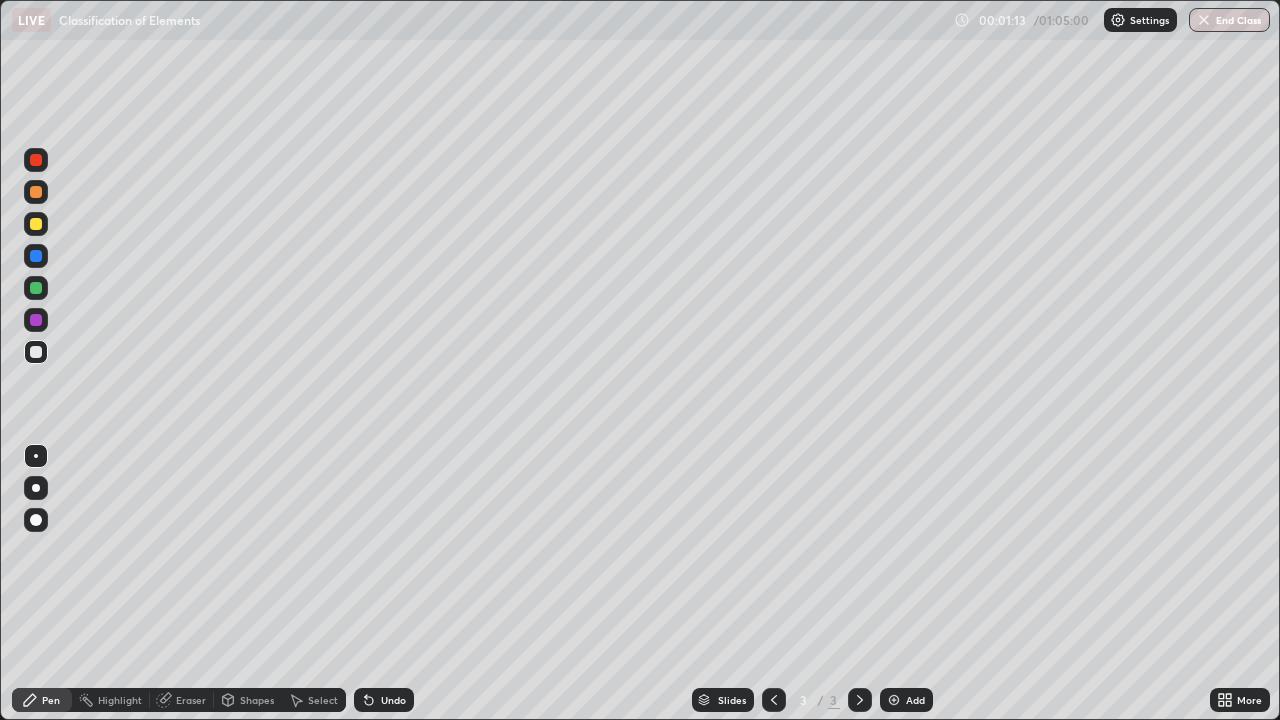 click at bounding box center [36, 320] 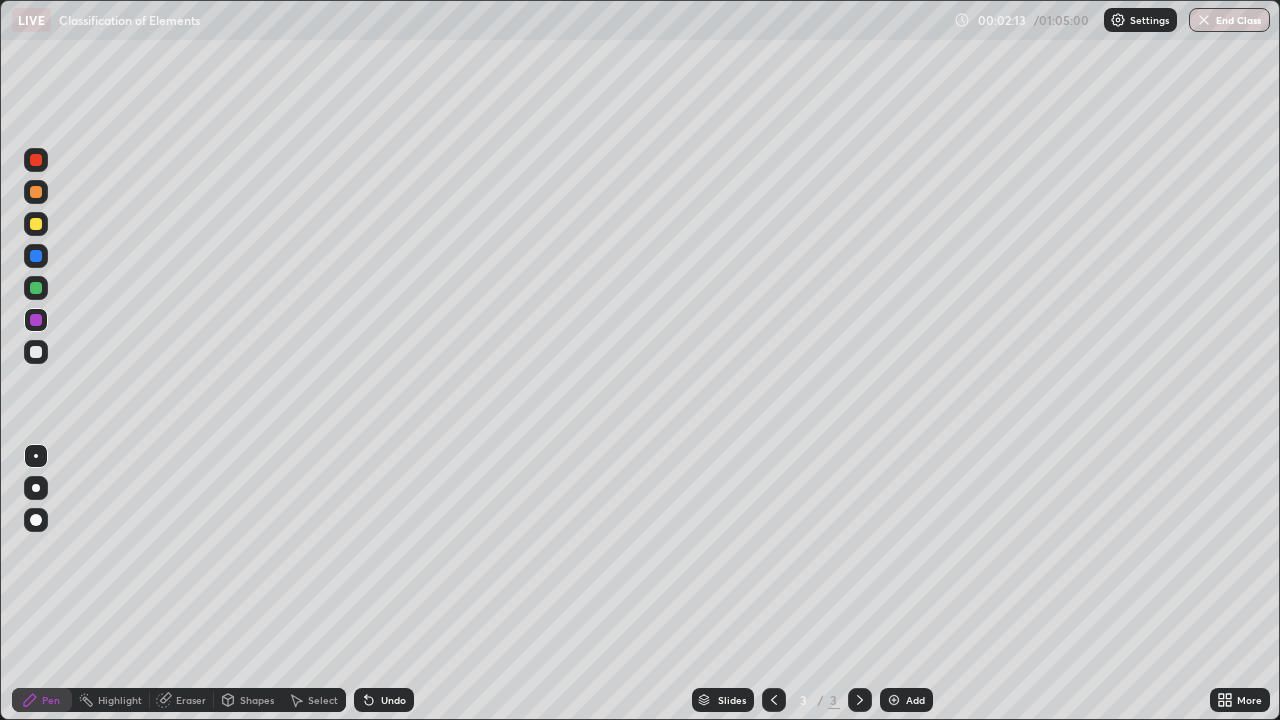 click at bounding box center (36, 352) 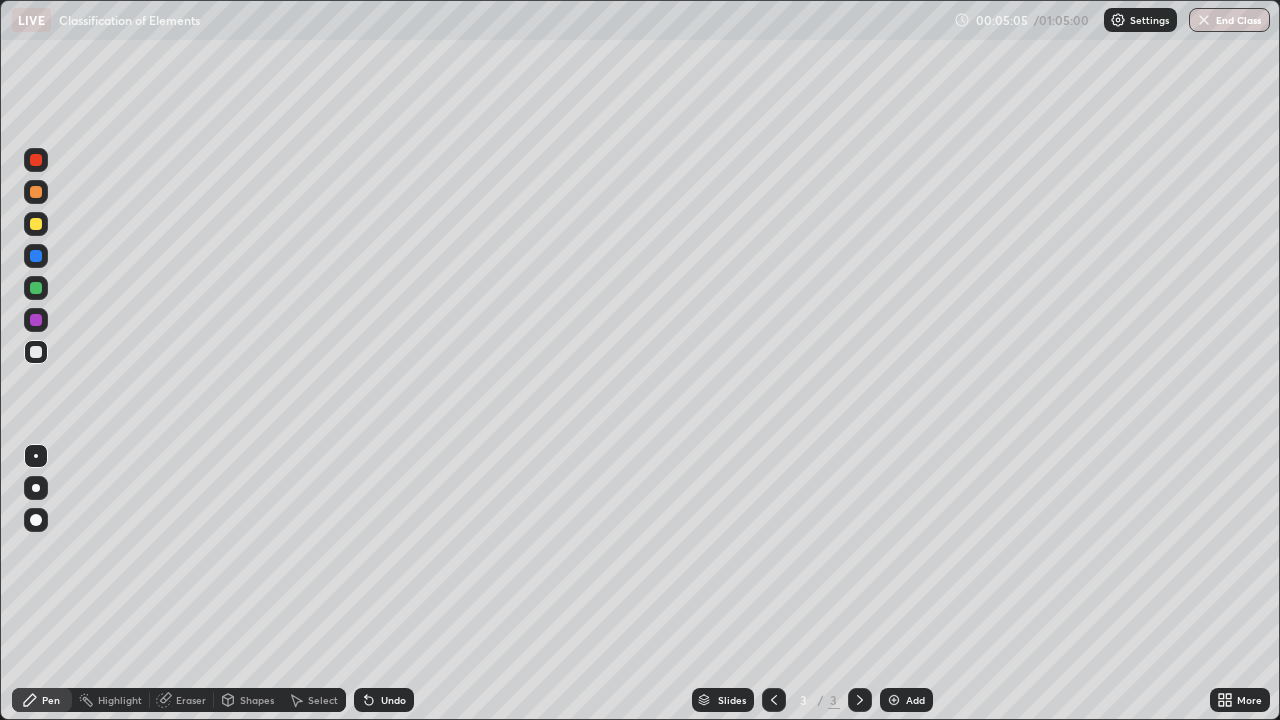 click 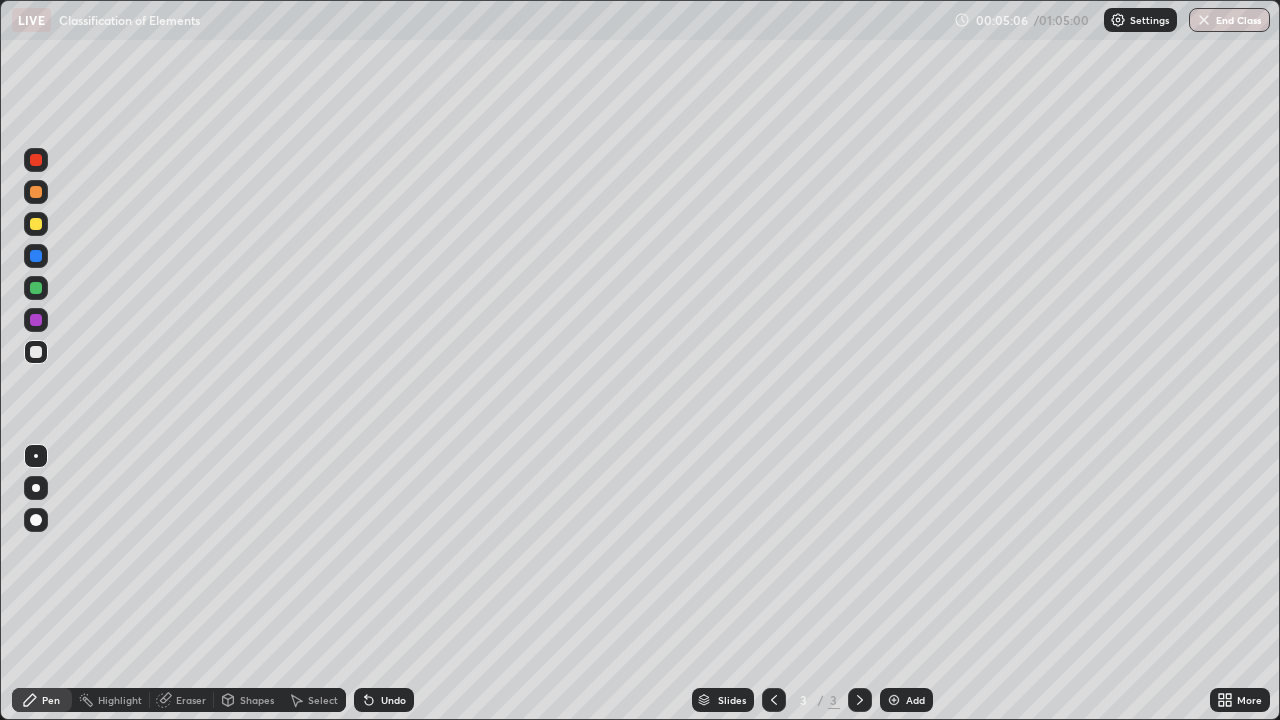 click 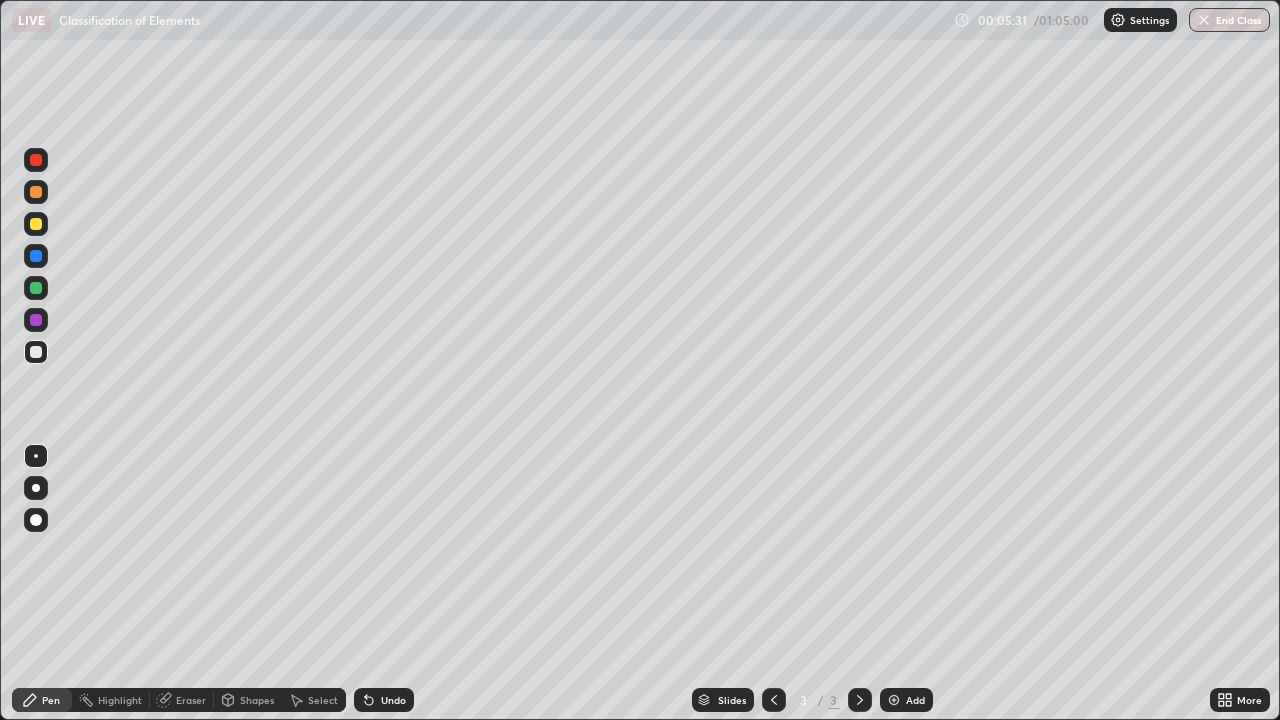 click on "Eraser" at bounding box center [191, 700] 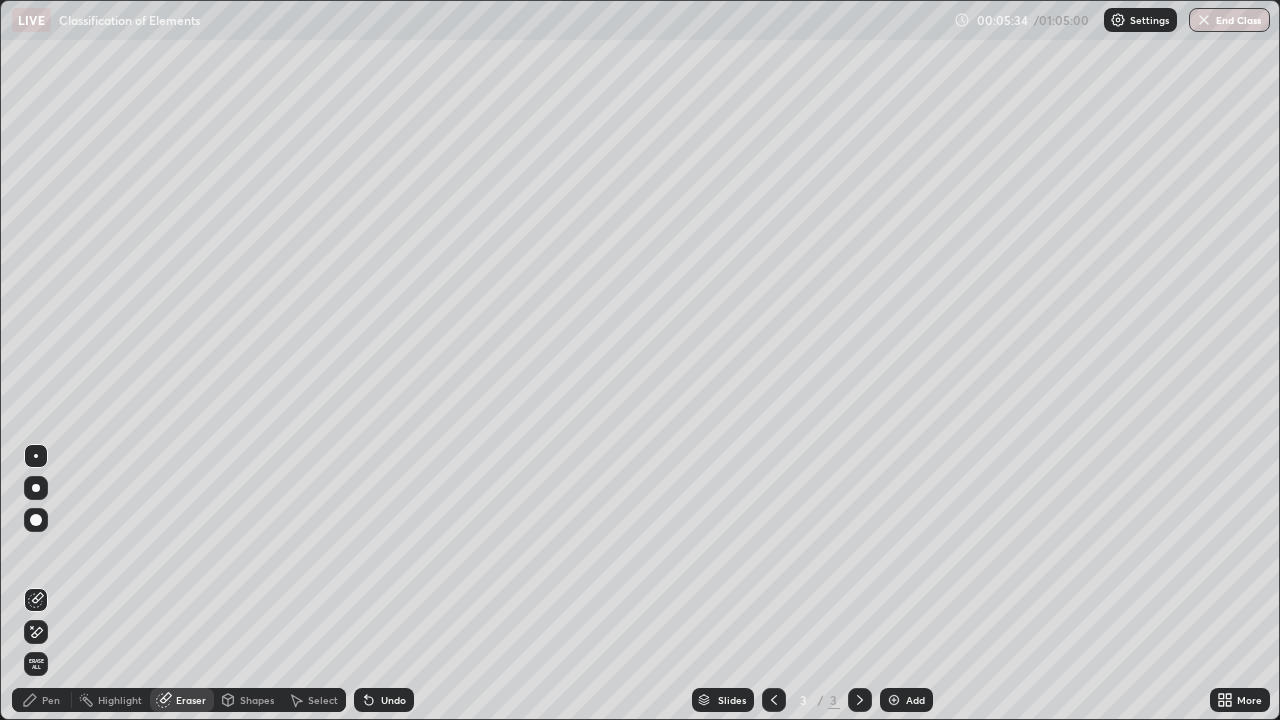 click on "Pen" at bounding box center (51, 700) 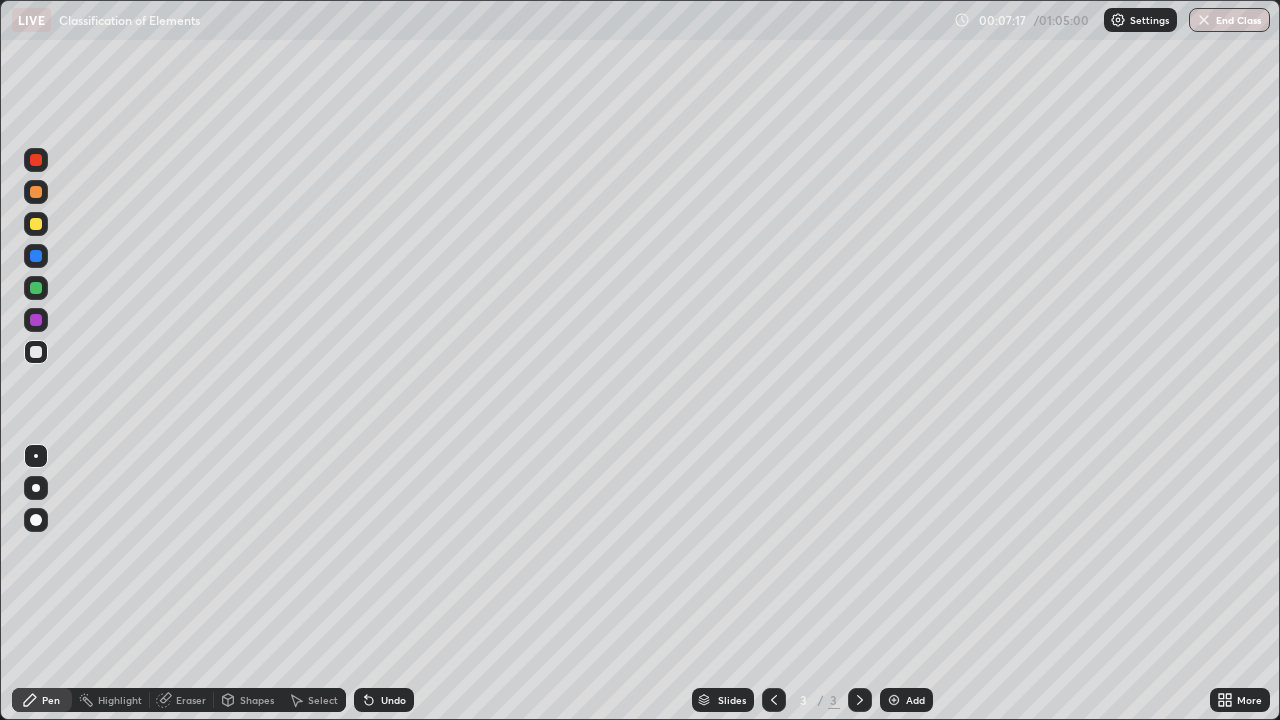 click 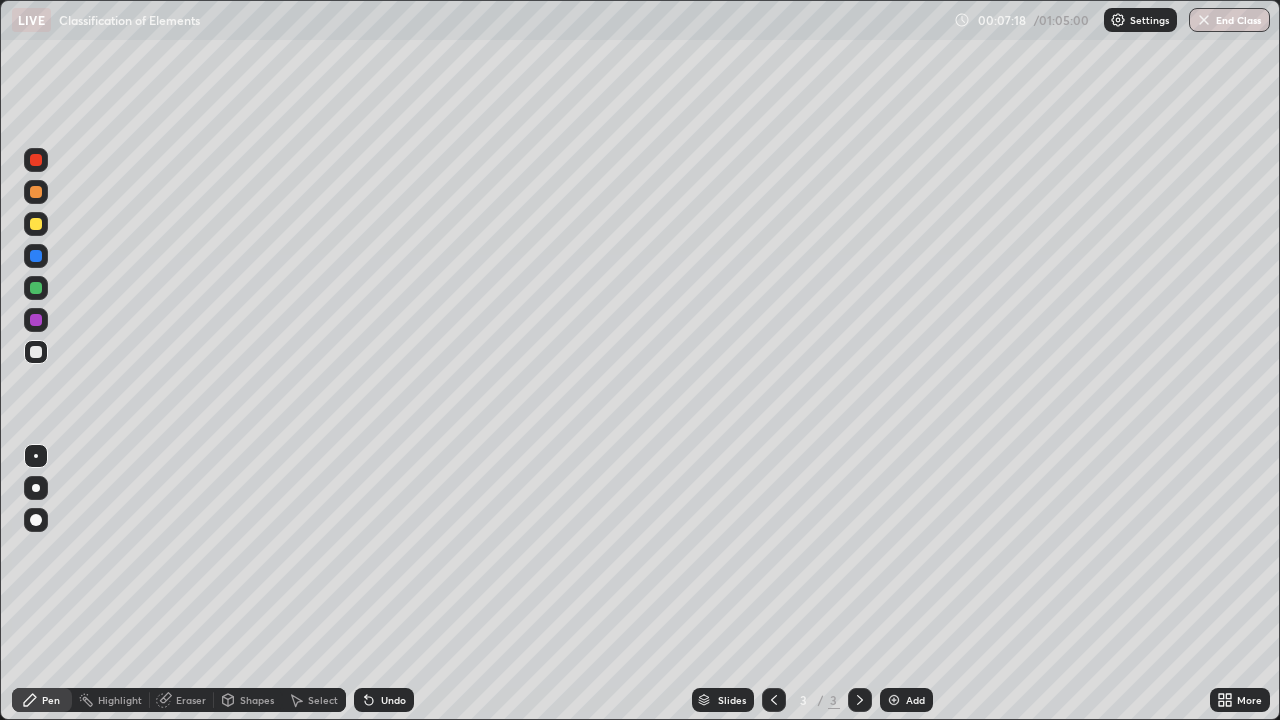 click 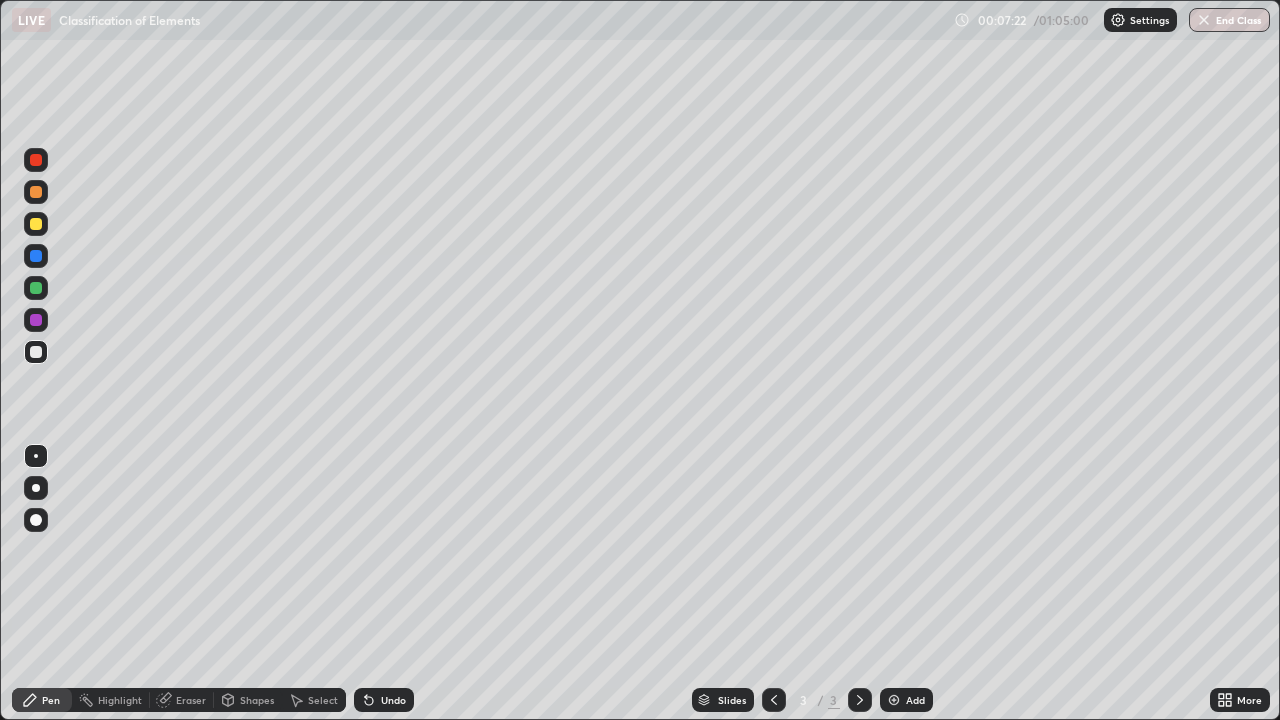 click on "Eraser" at bounding box center (191, 700) 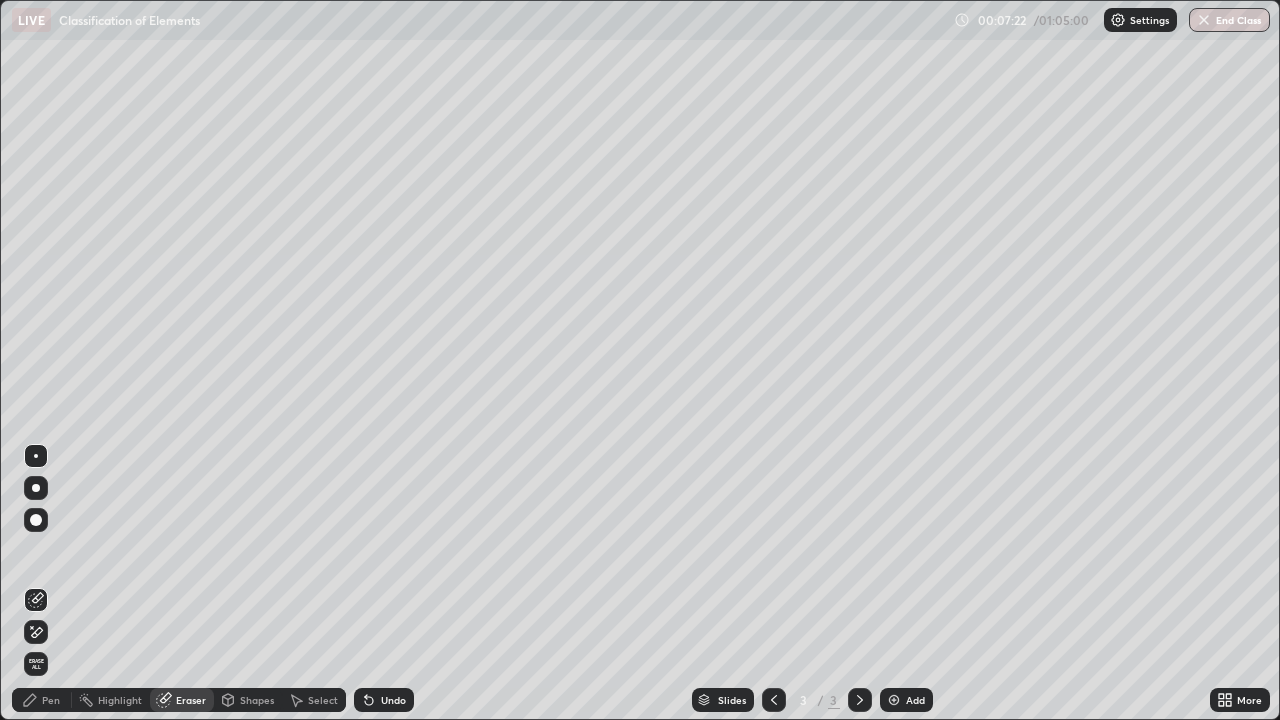 click 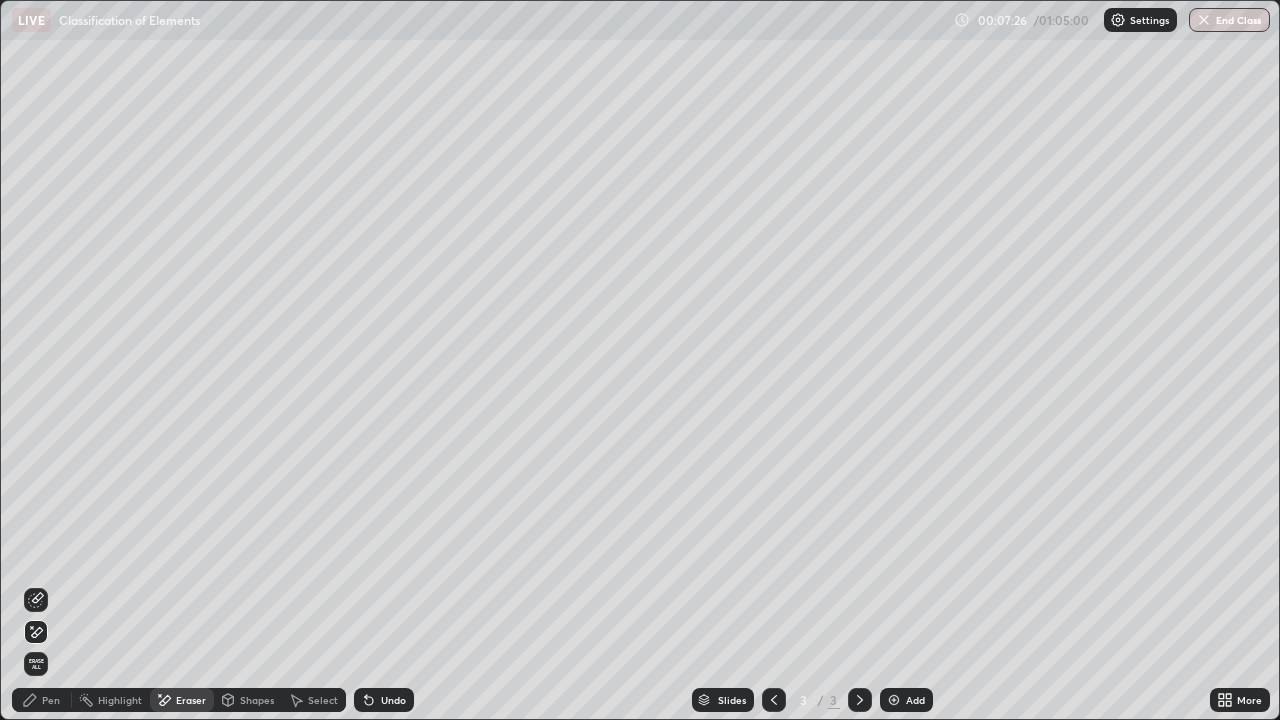 click on "Pen" at bounding box center (51, 700) 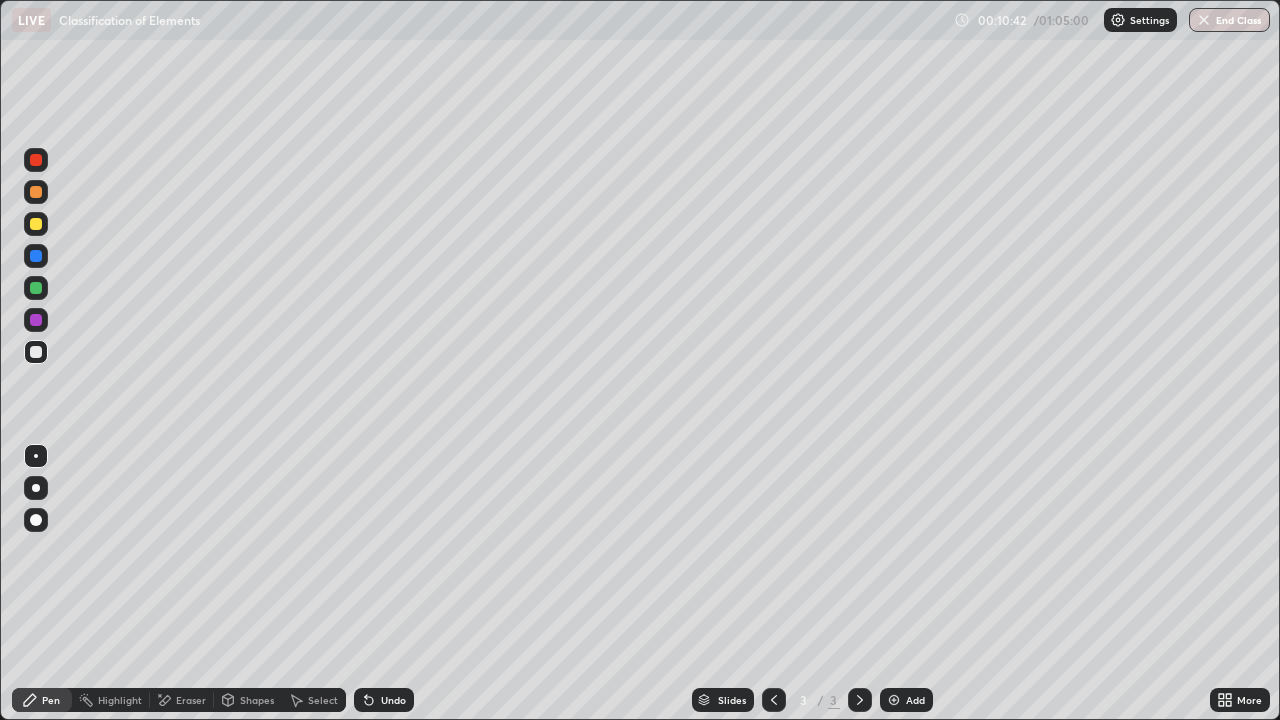 click 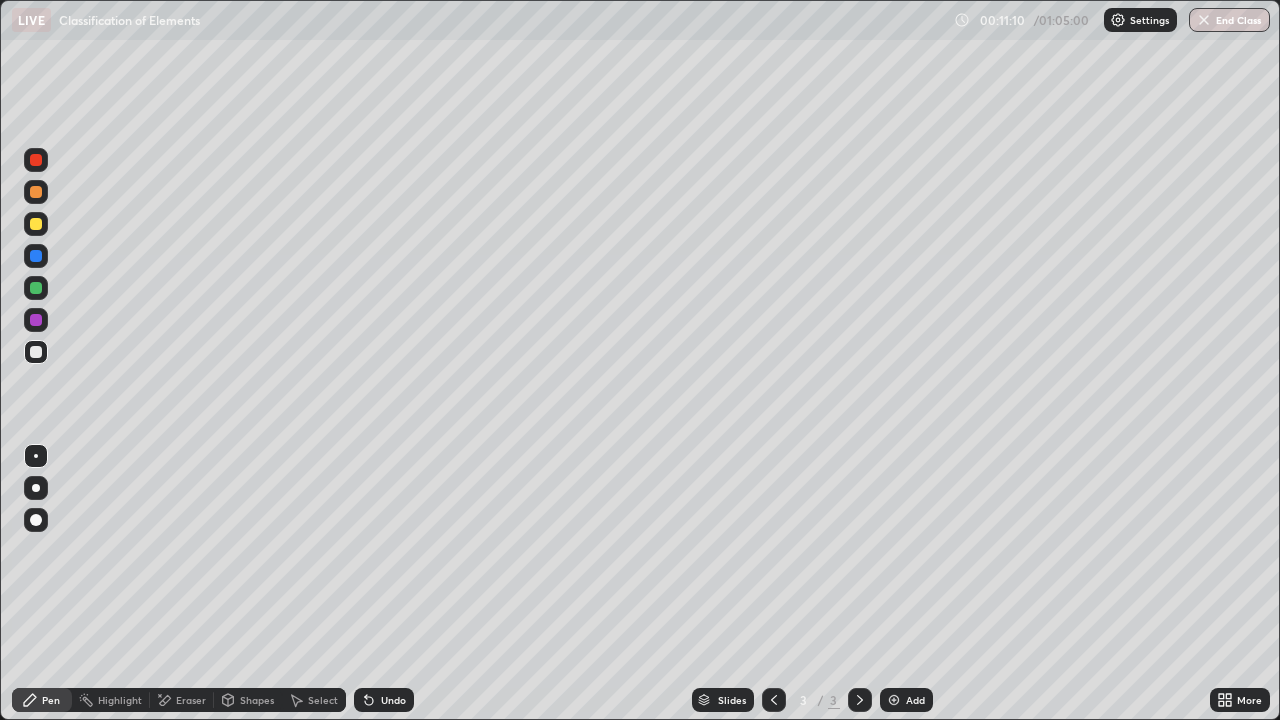 click 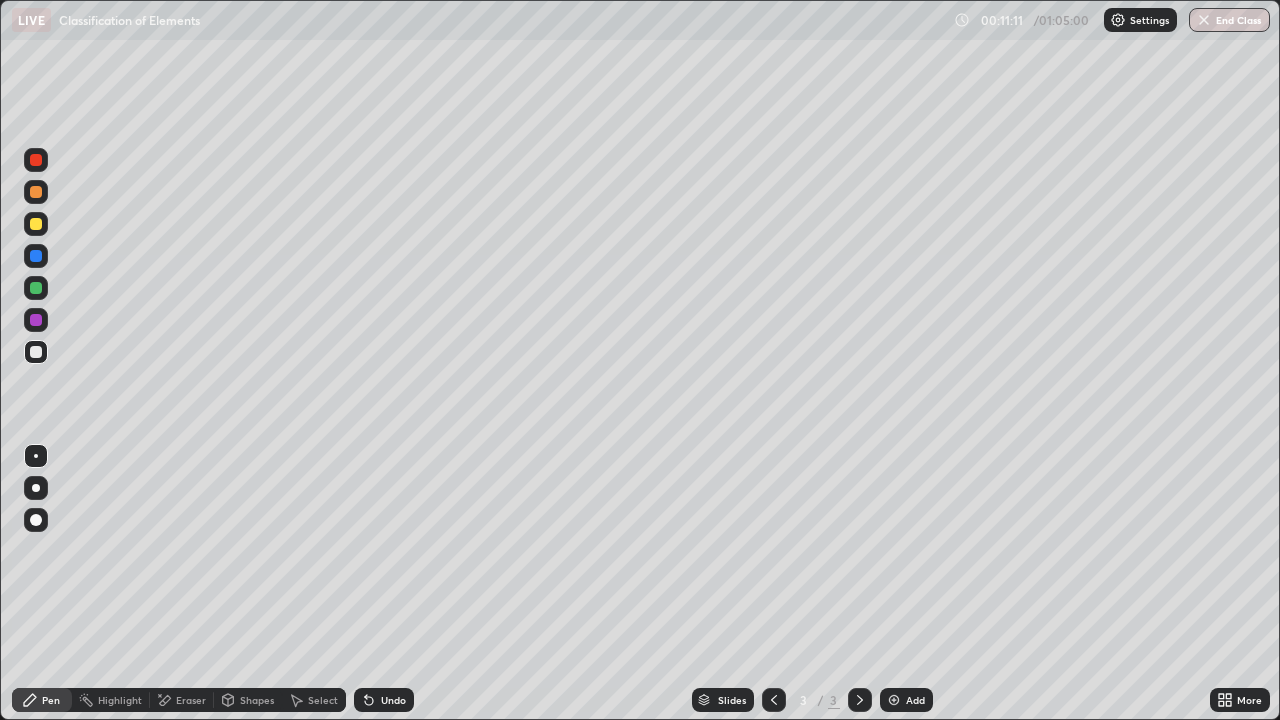 click 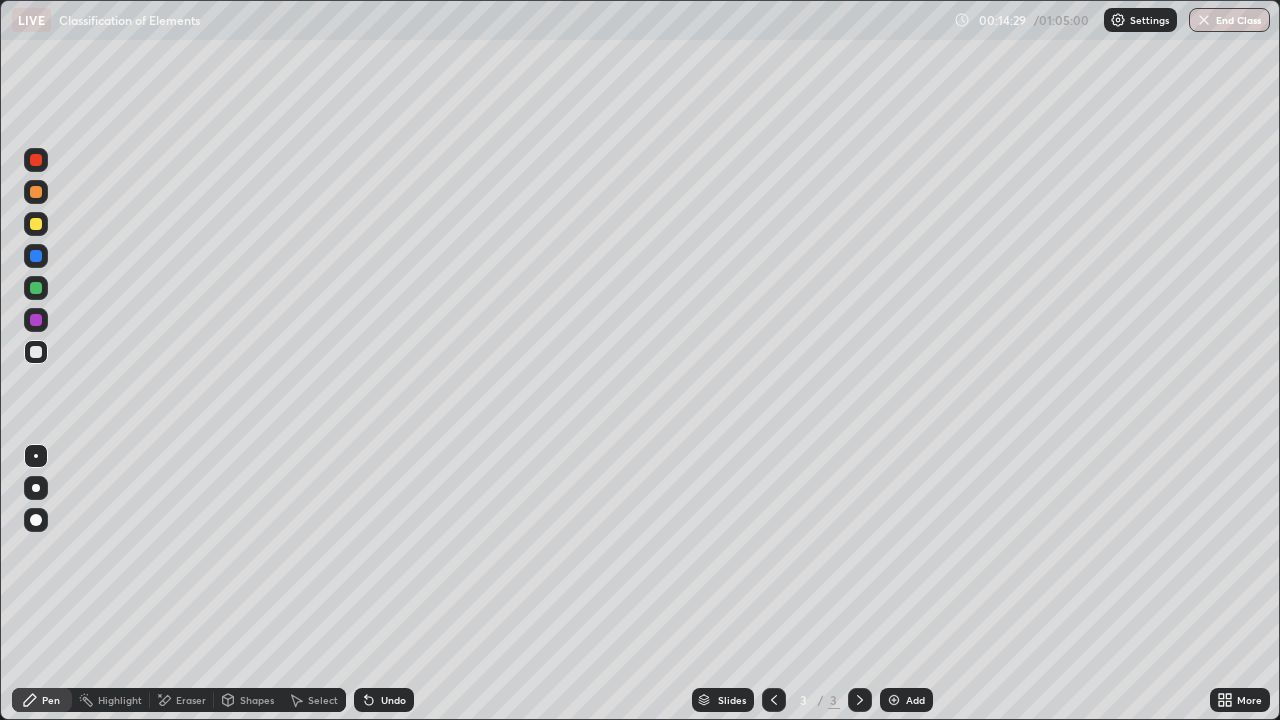 click at bounding box center [894, 700] 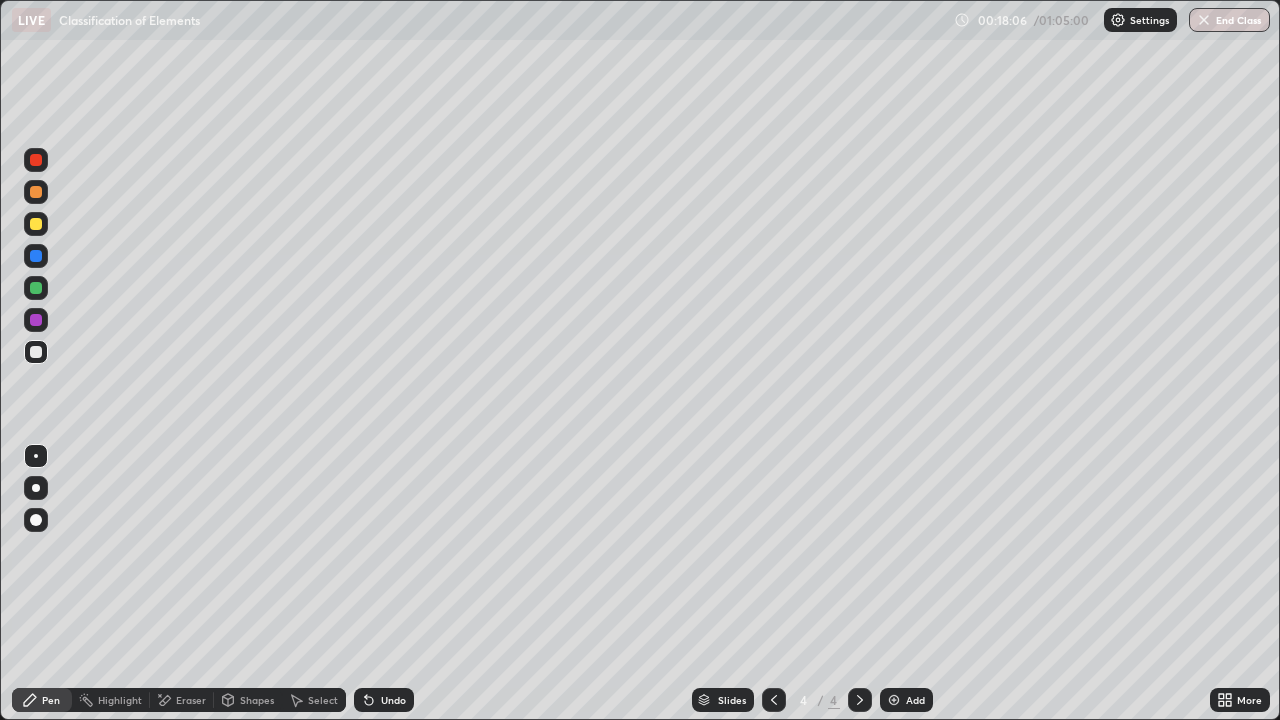 click 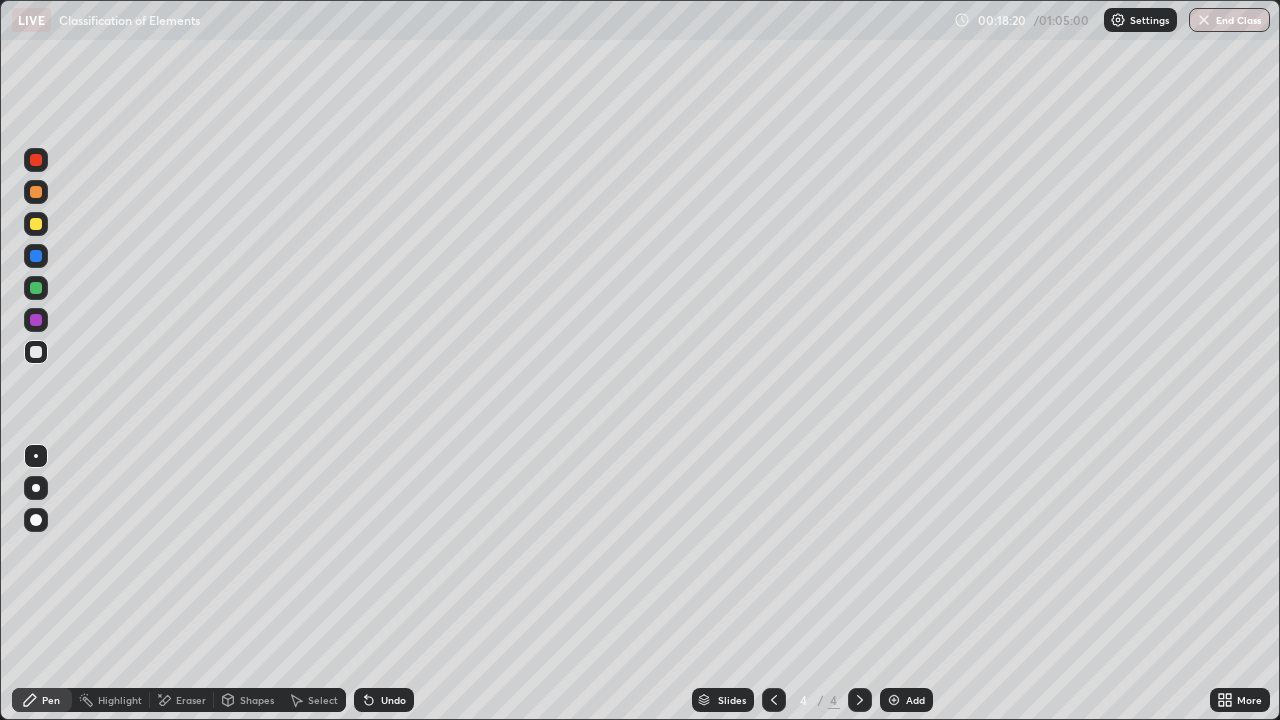 click 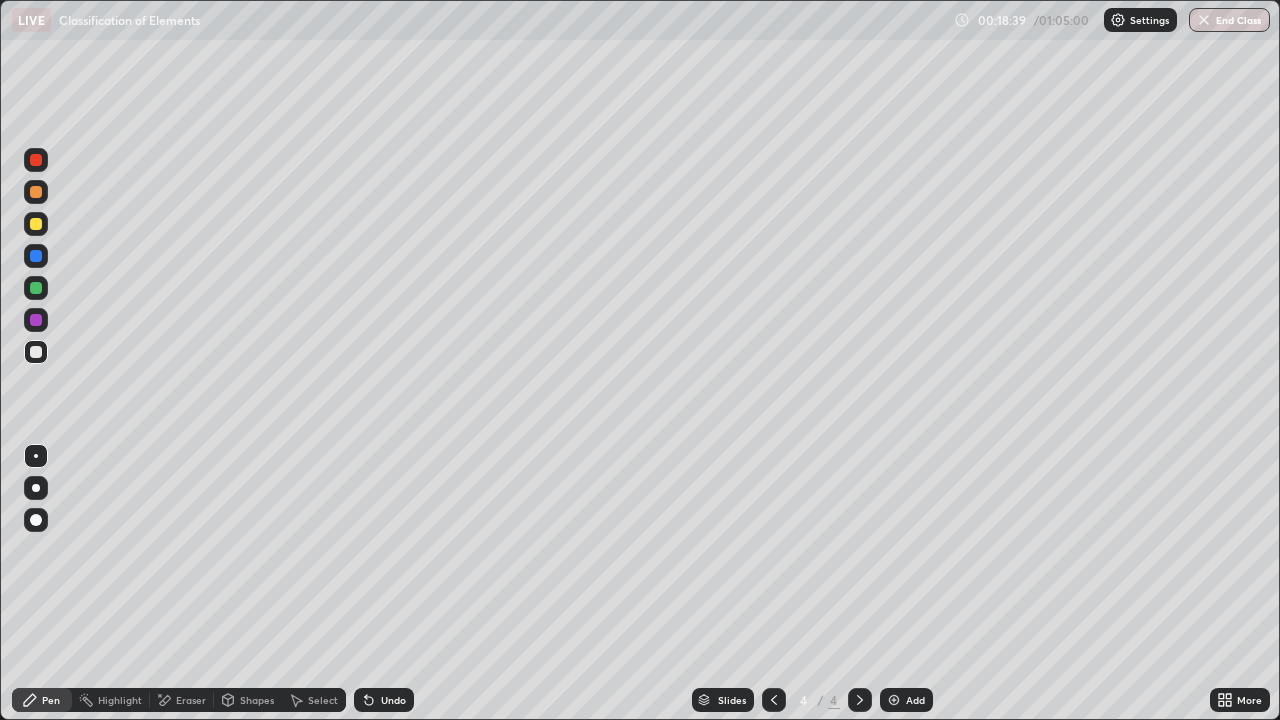 click 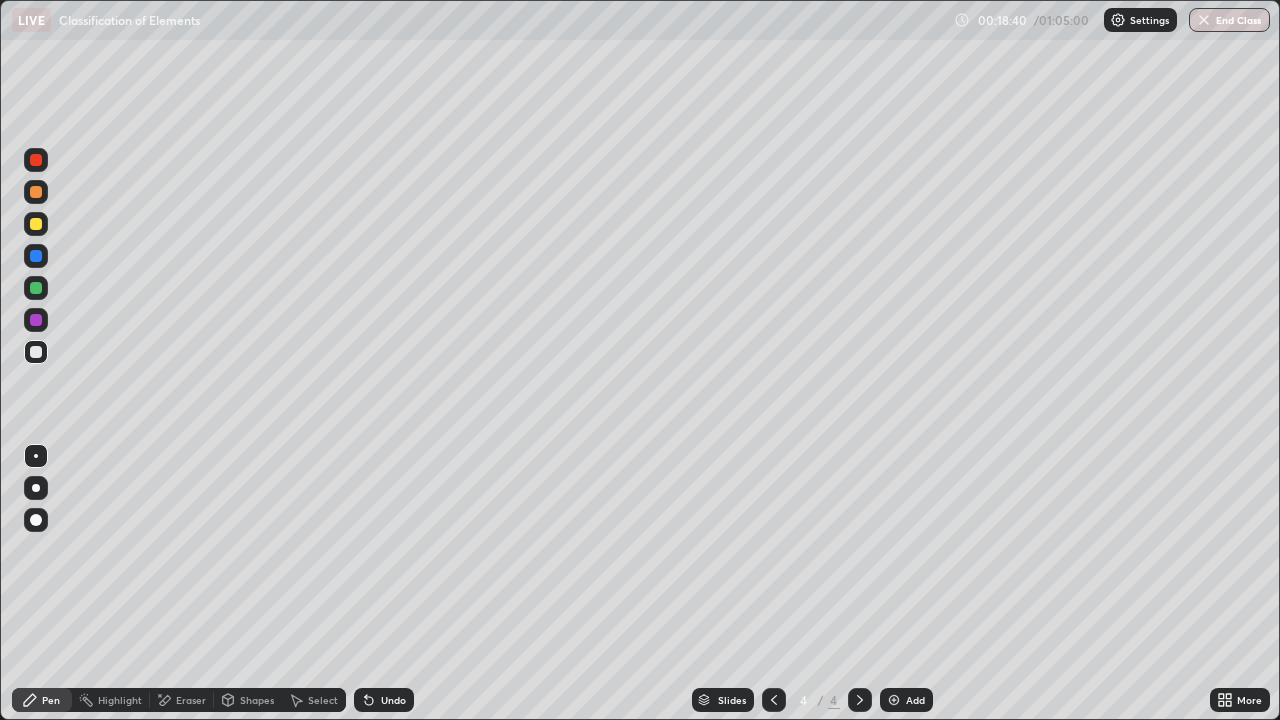 click 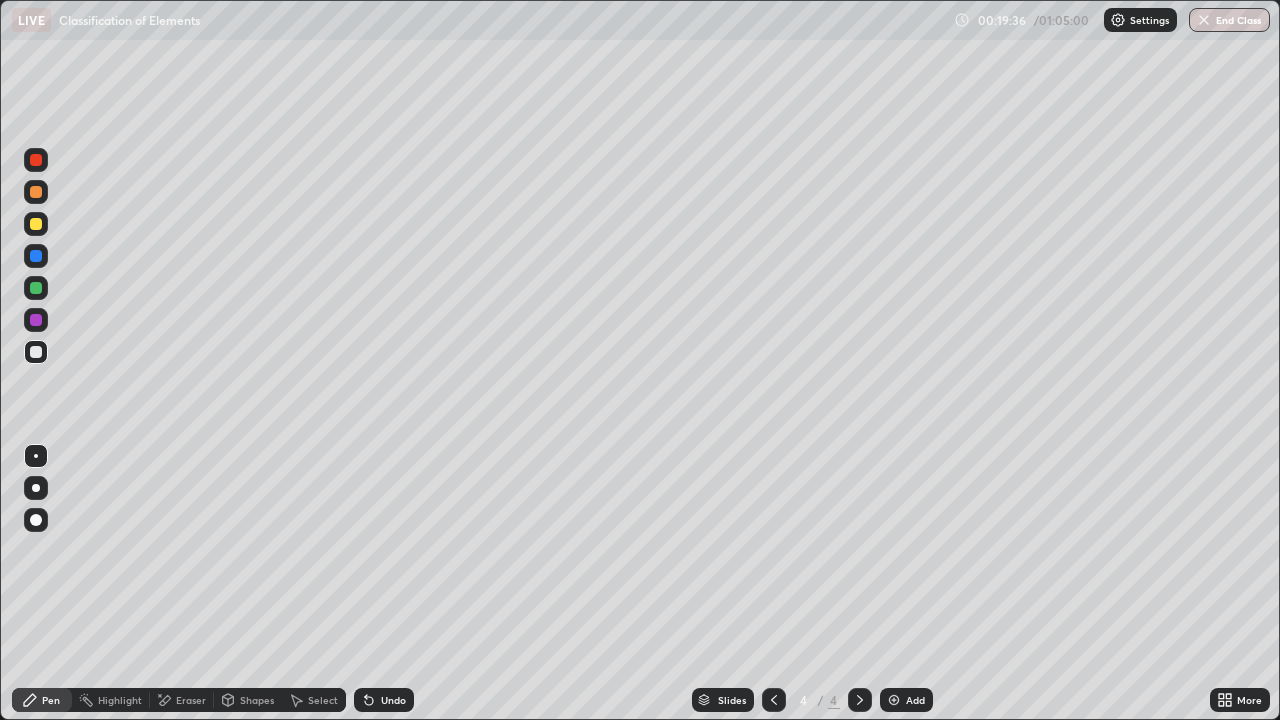 click on "Eraser" at bounding box center (191, 700) 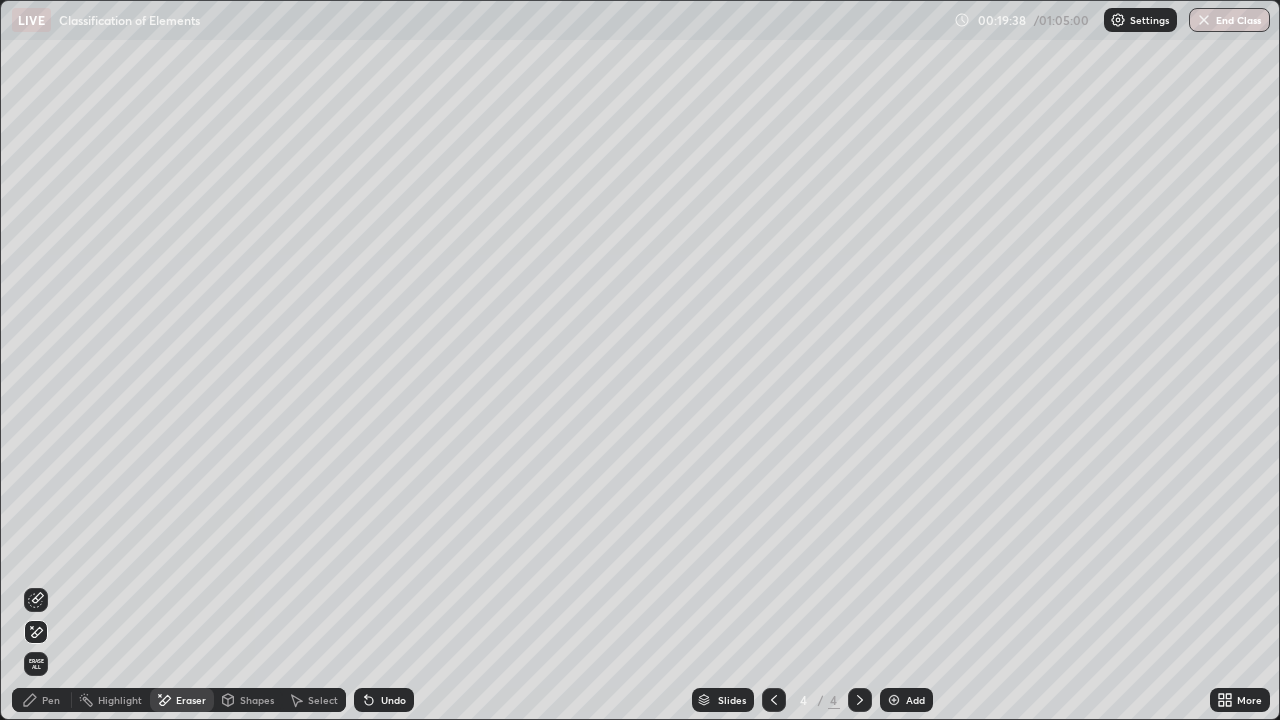 click on "Pen" at bounding box center [51, 700] 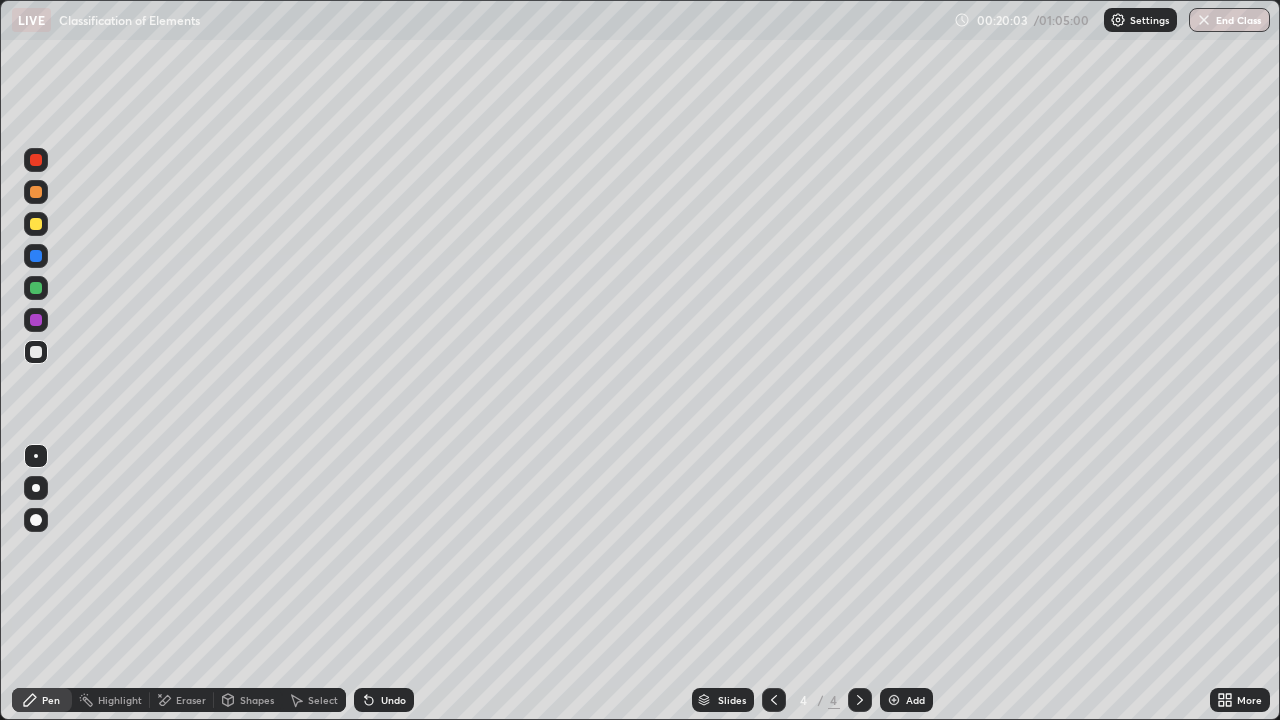 click at bounding box center [894, 700] 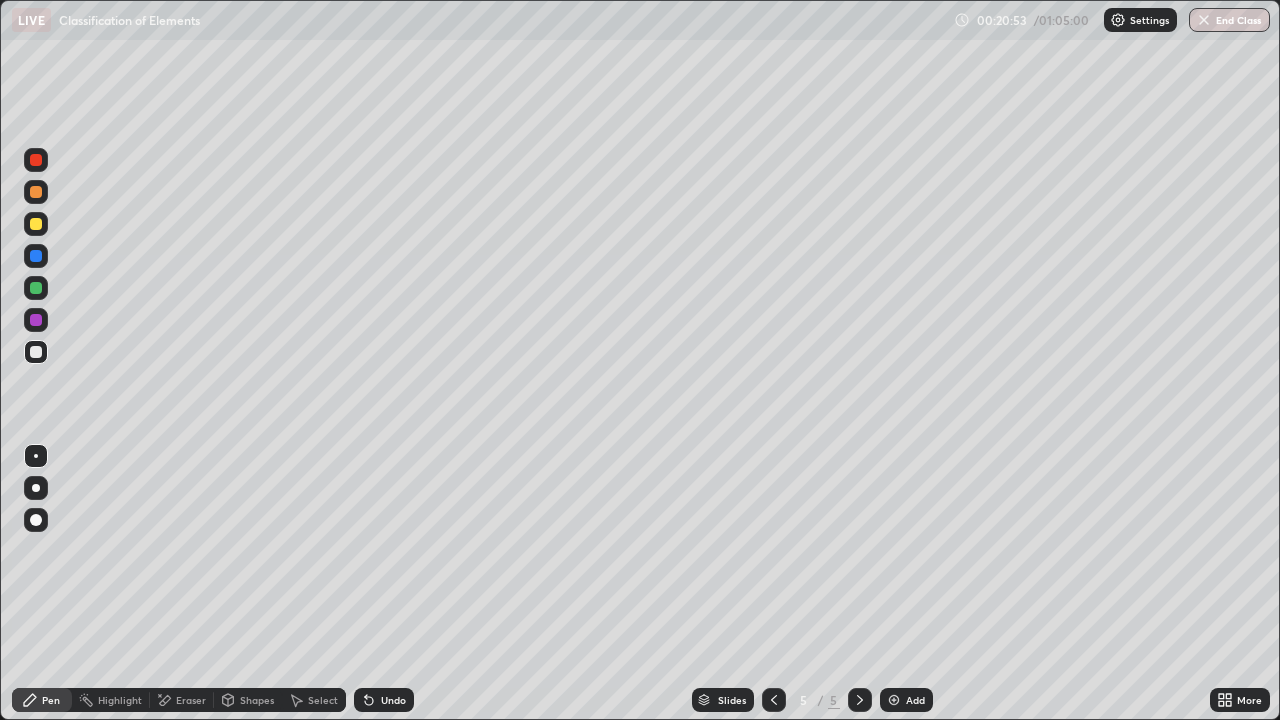 click at bounding box center [36, 288] 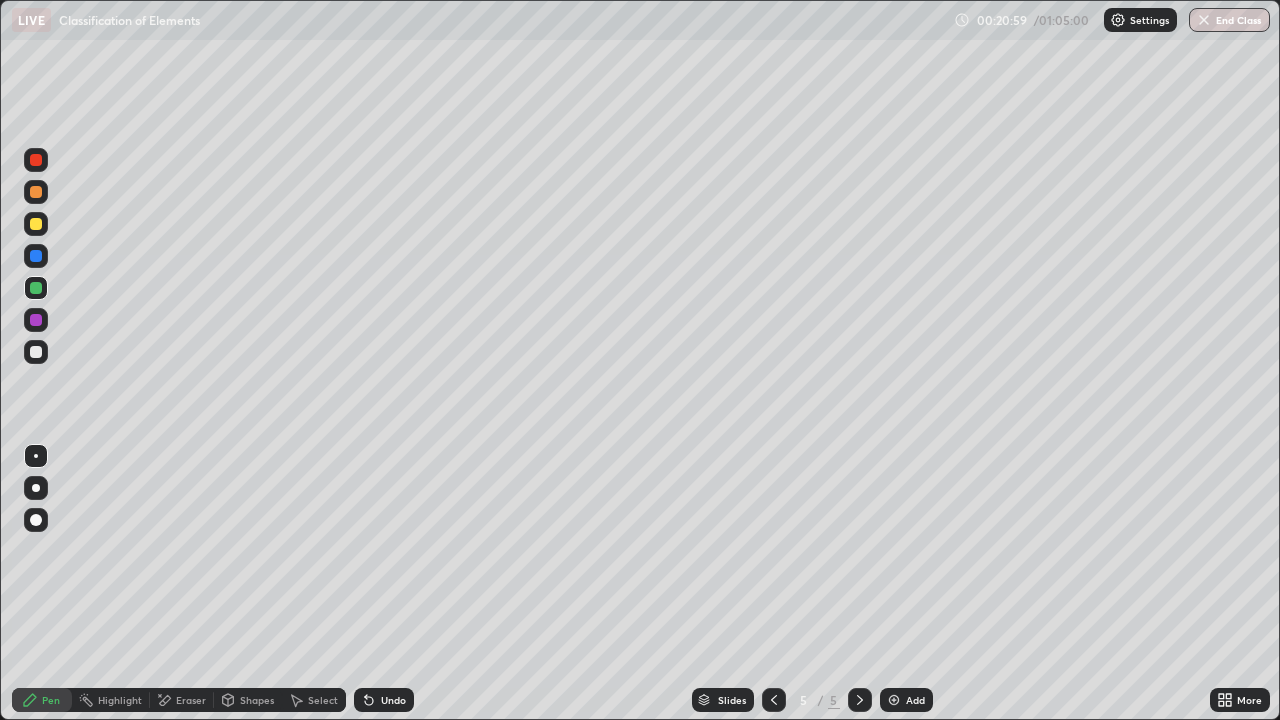 click 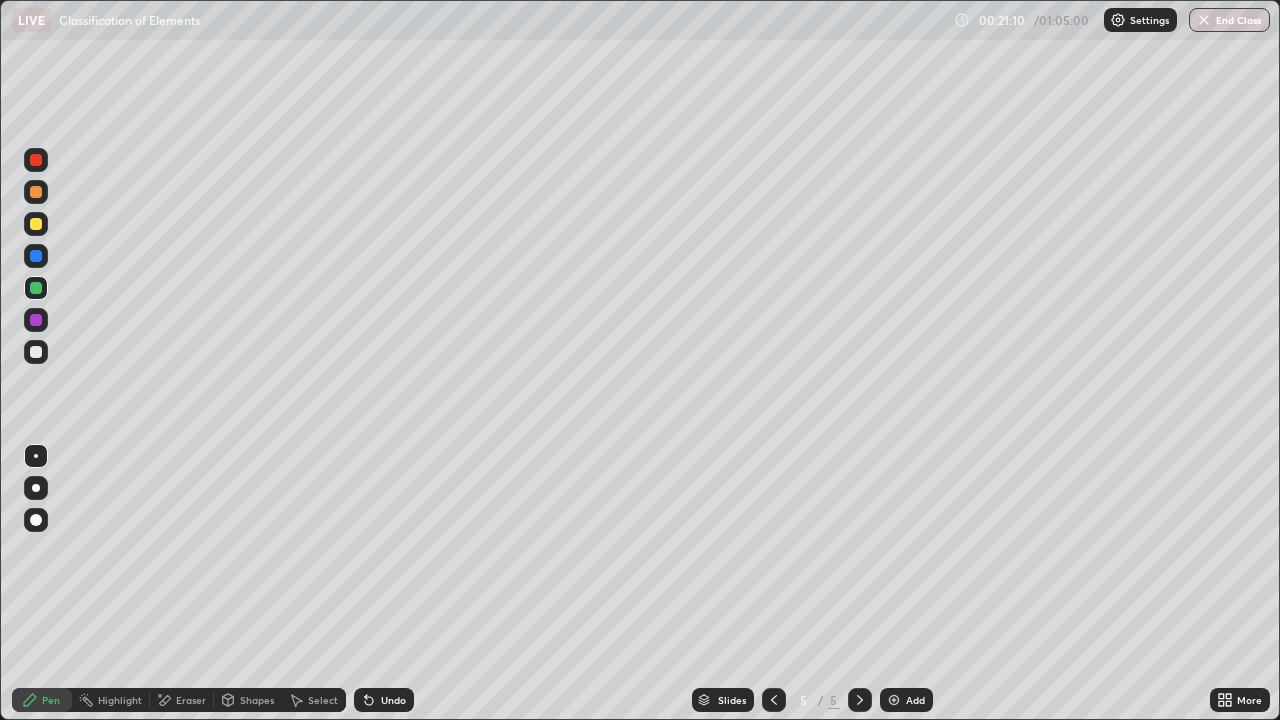 click at bounding box center [36, 352] 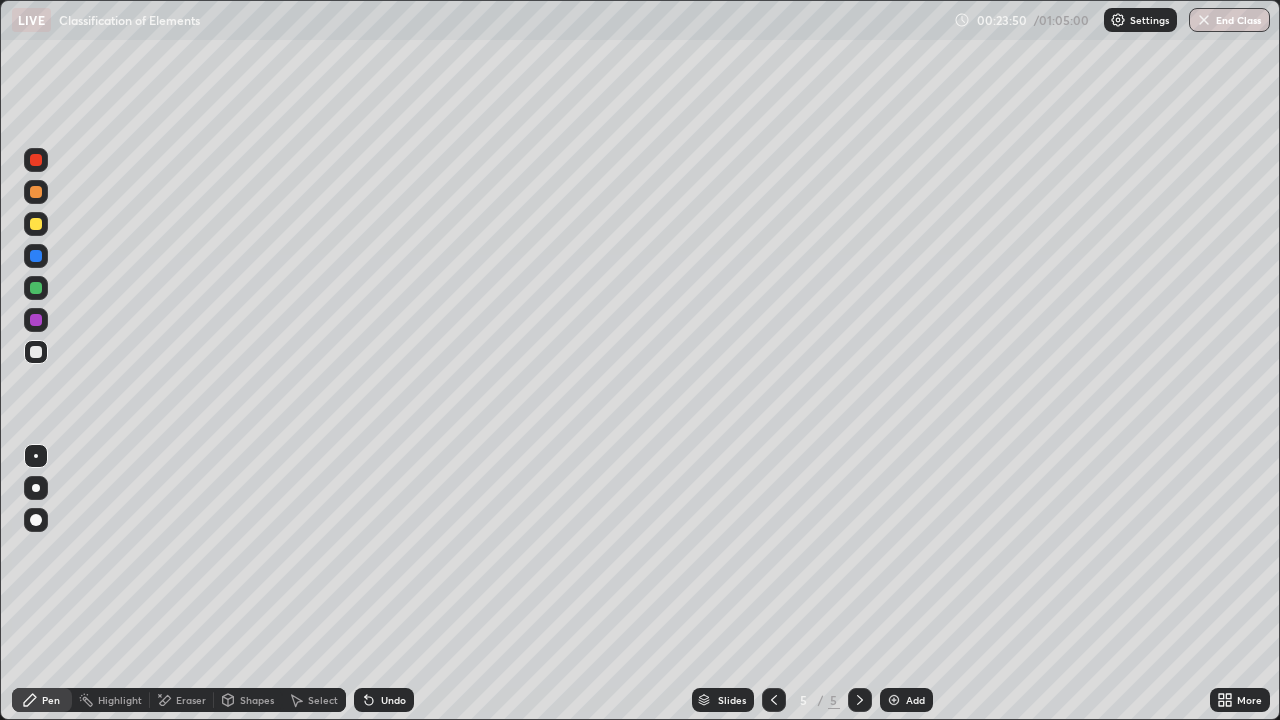 click 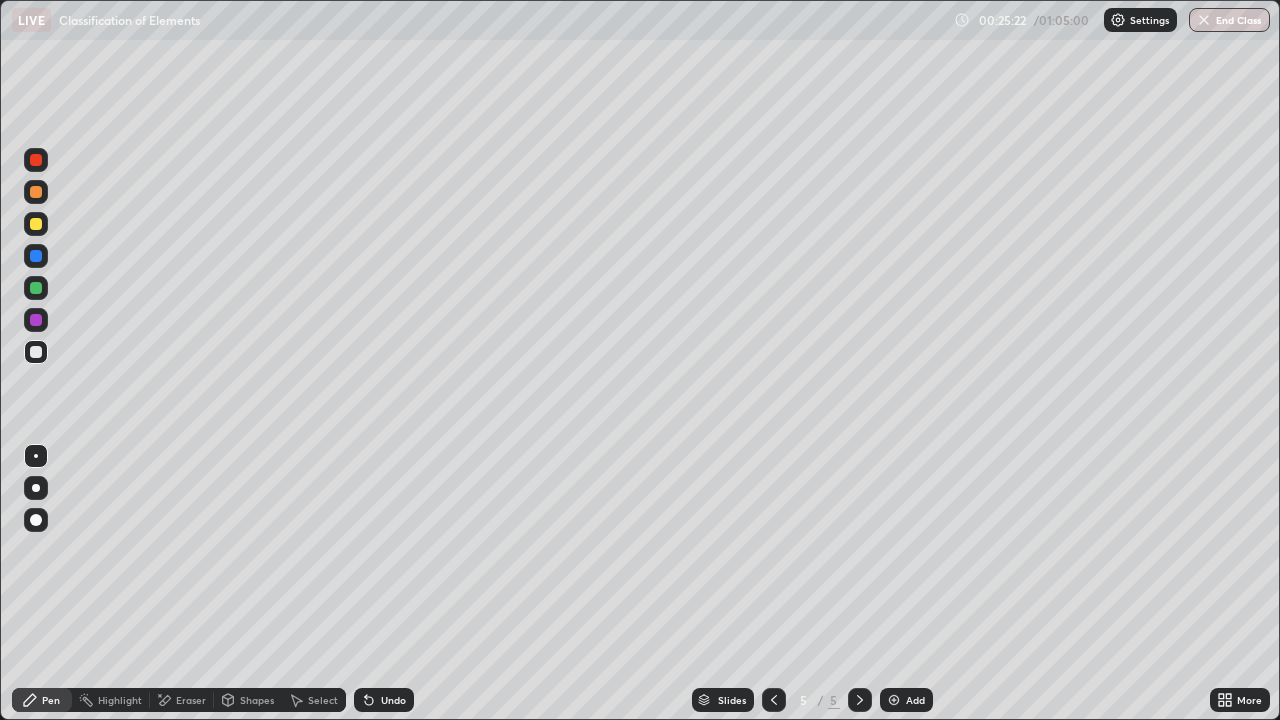 click on "Eraser" at bounding box center [191, 700] 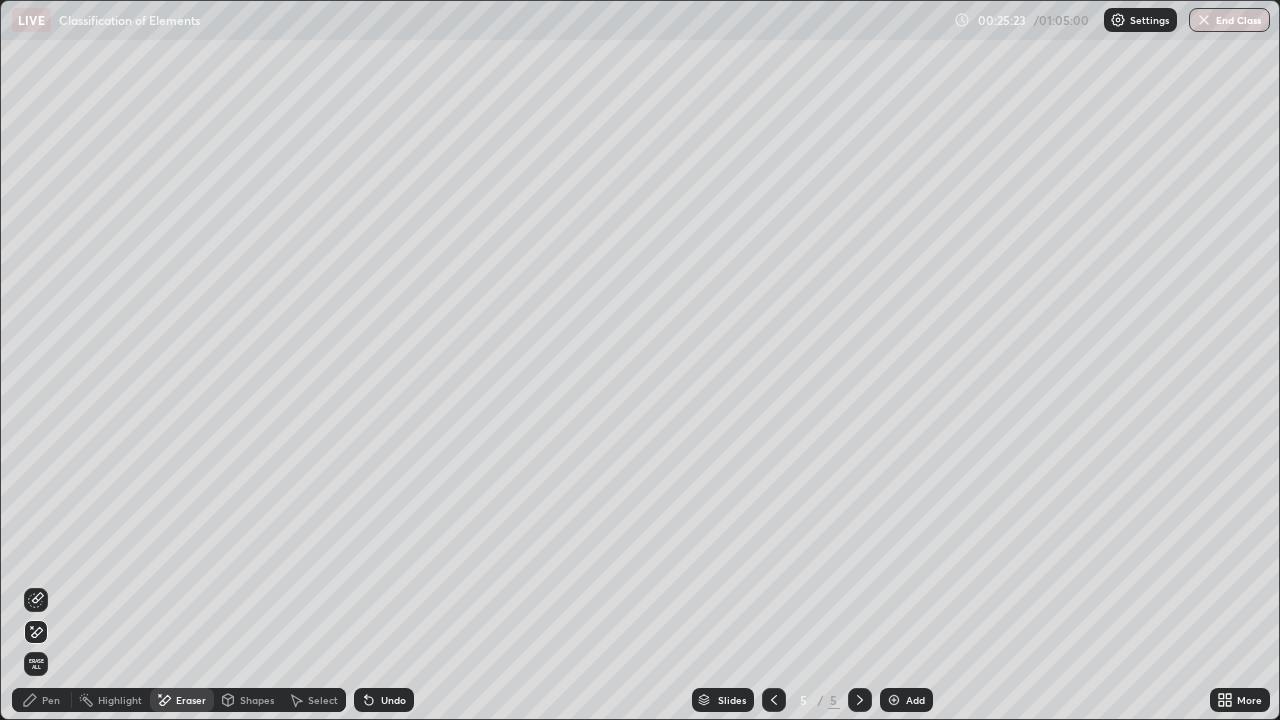 click 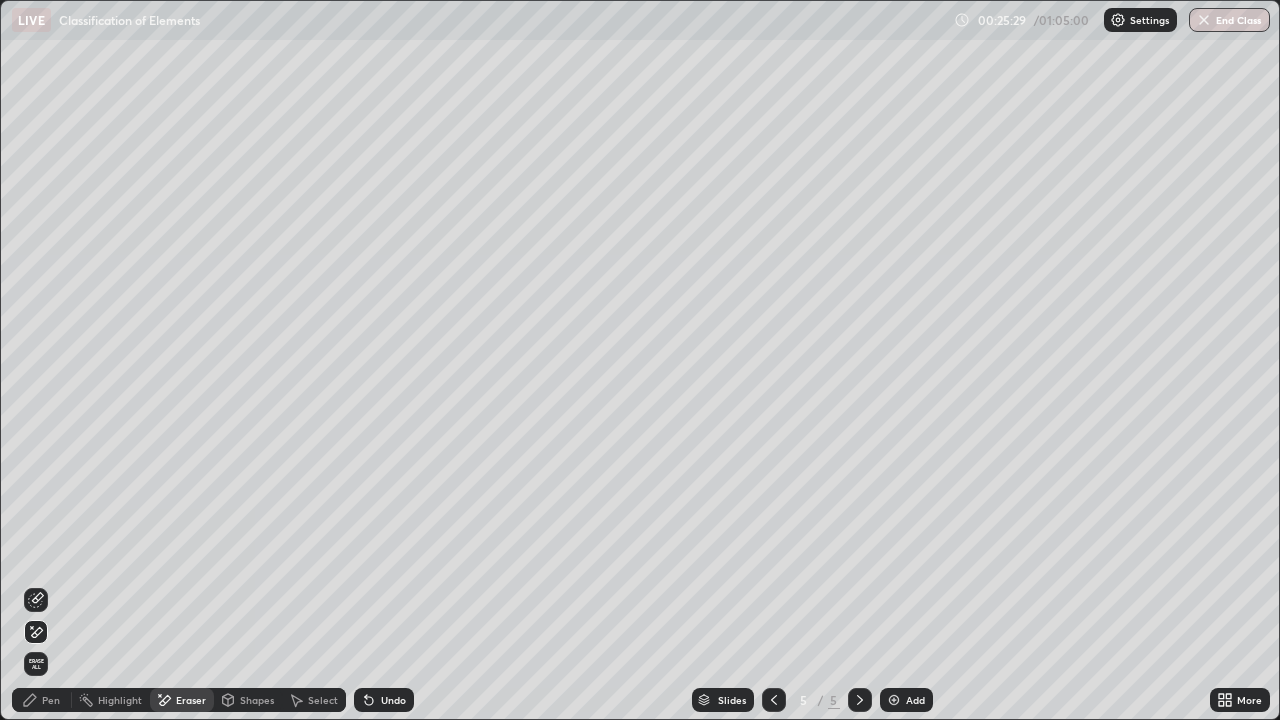 click on "Pen" at bounding box center (51, 700) 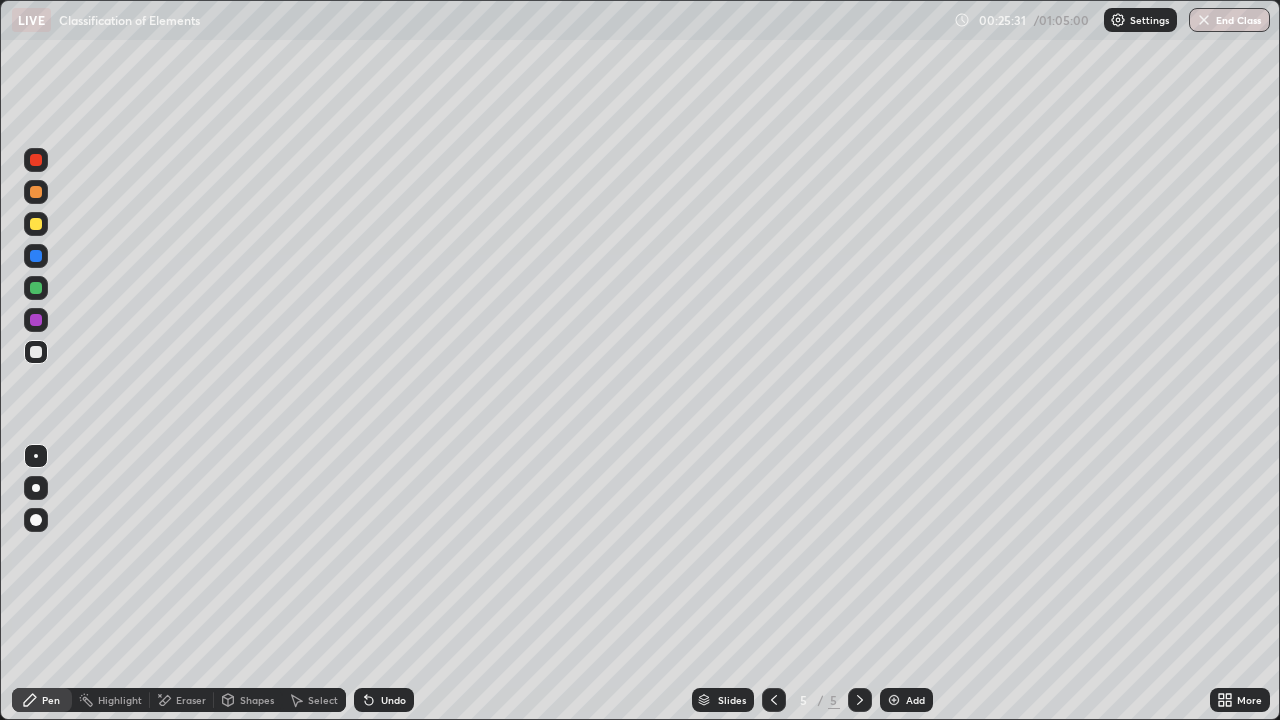 click at bounding box center (894, 700) 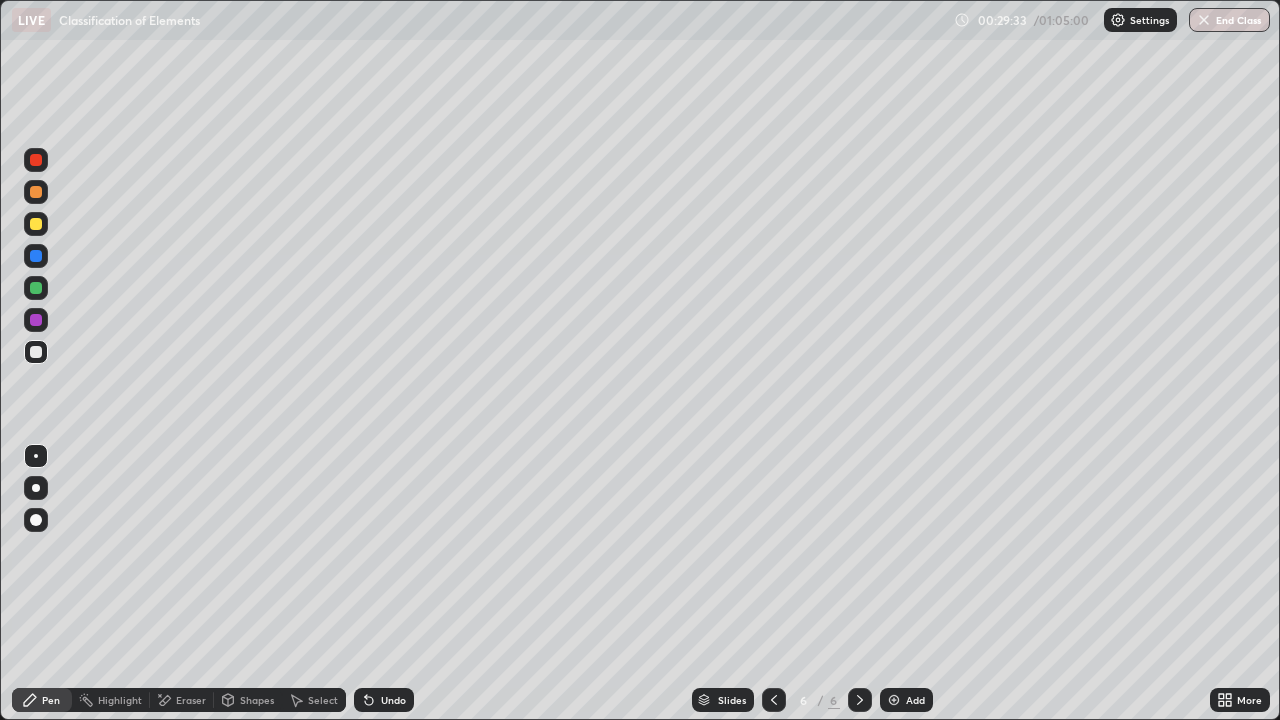 click 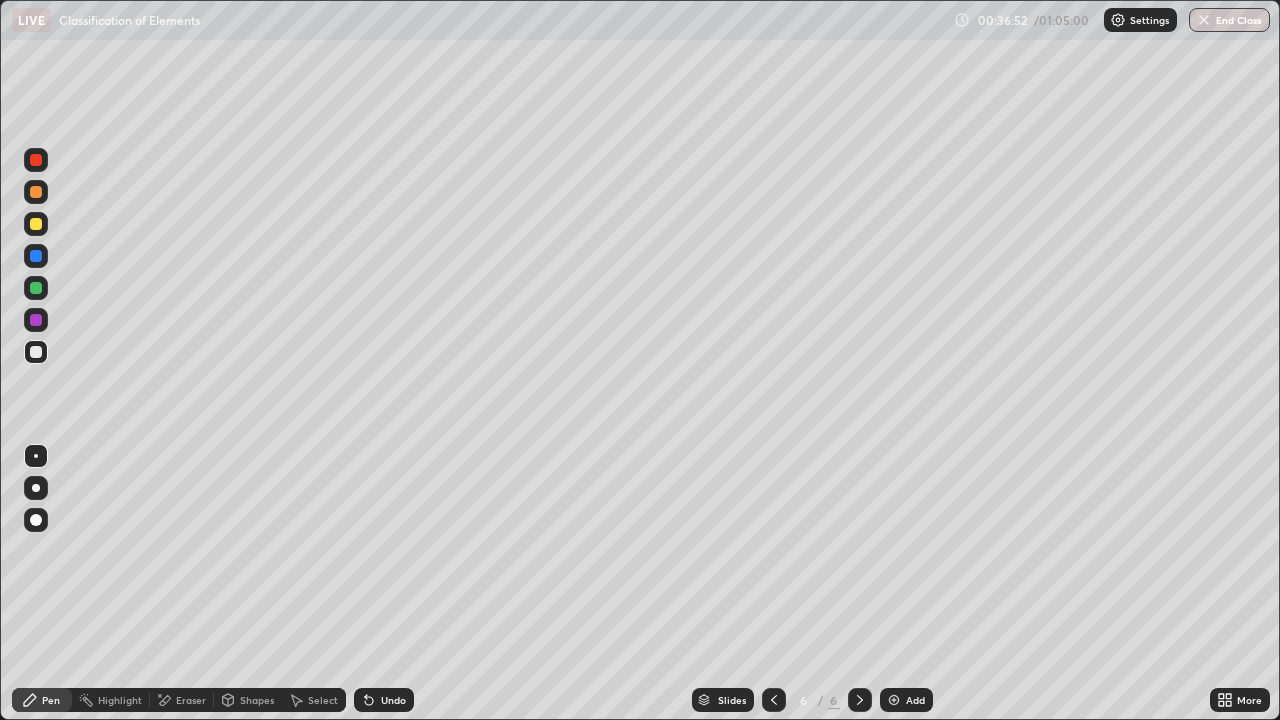 click at bounding box center (894, 700) 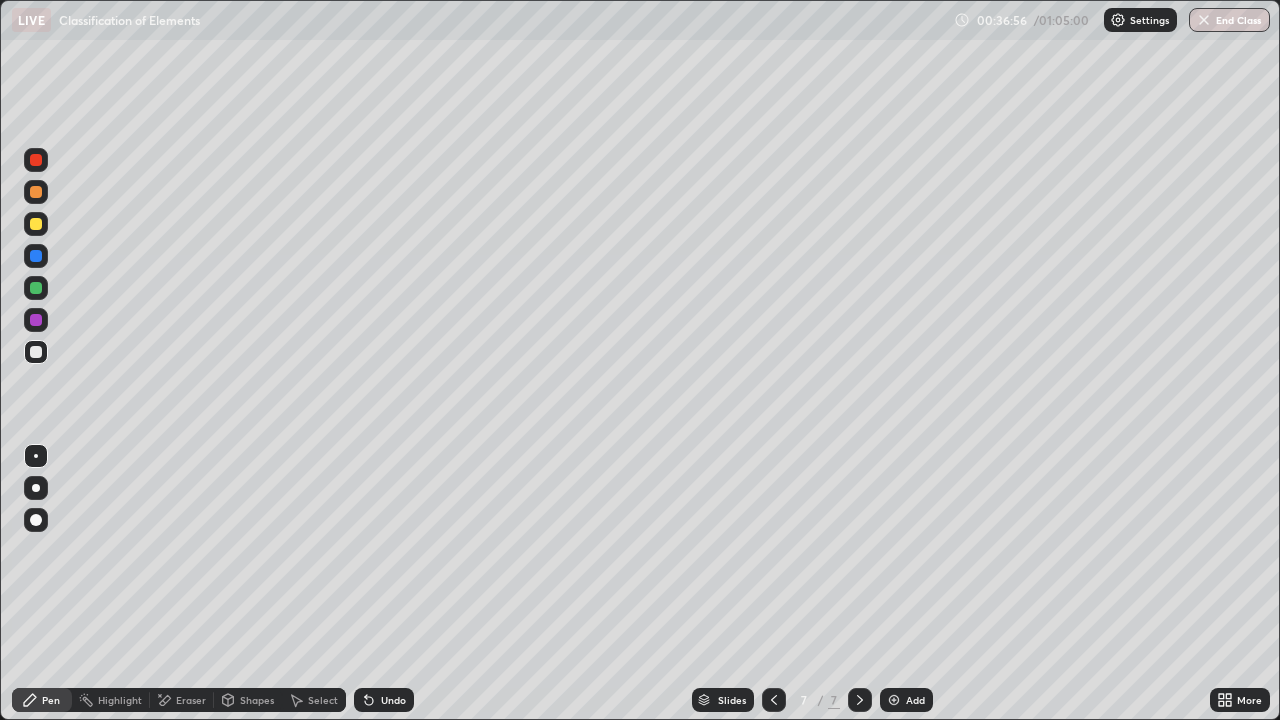 click at bounding box center (774, 700) 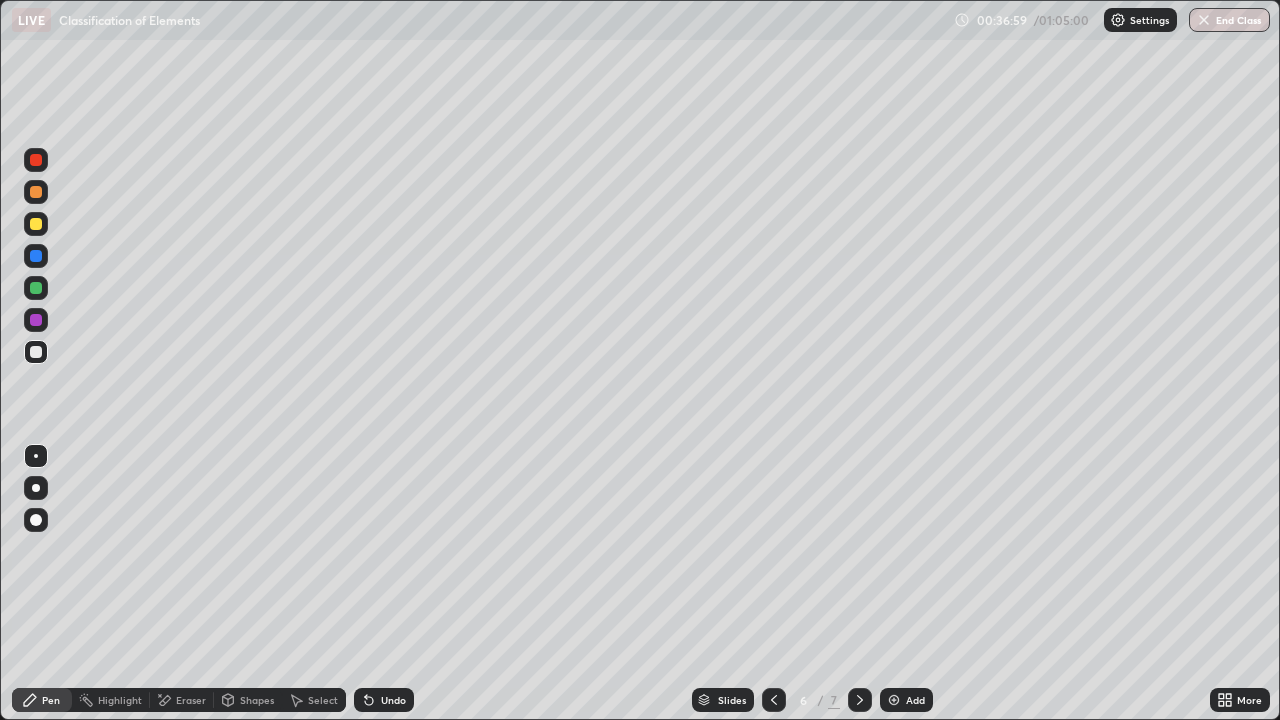 click 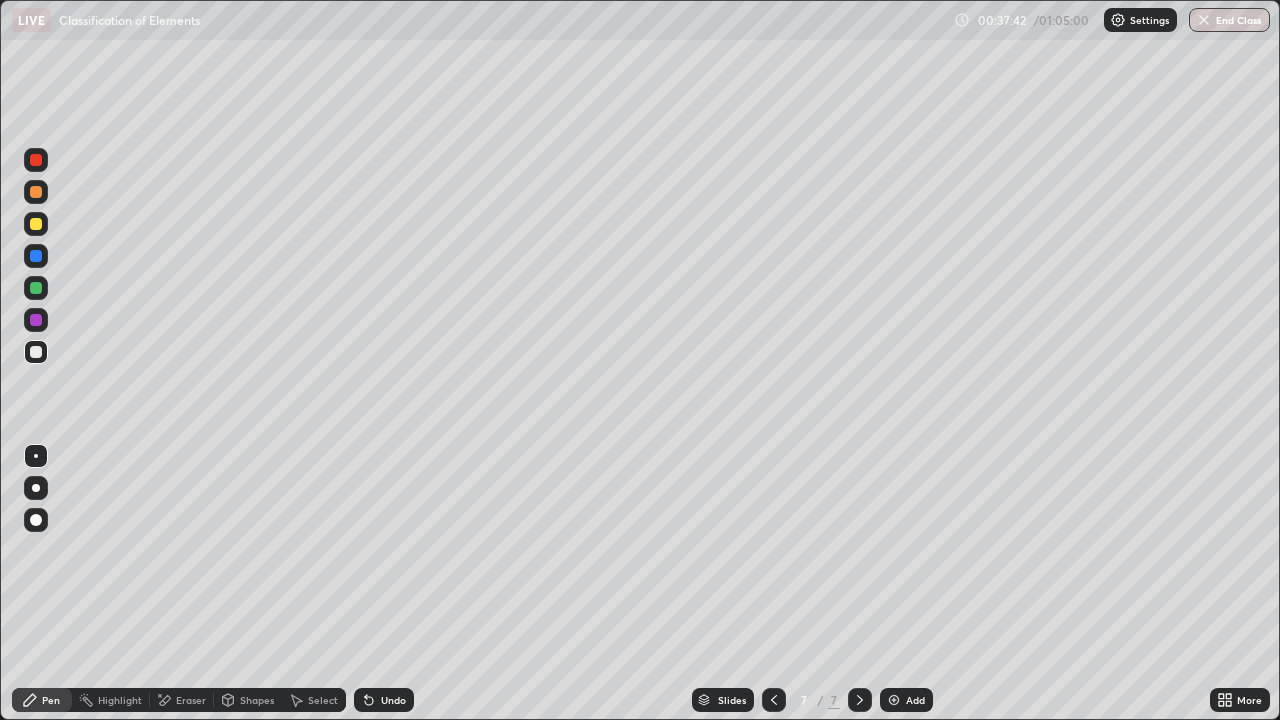 click 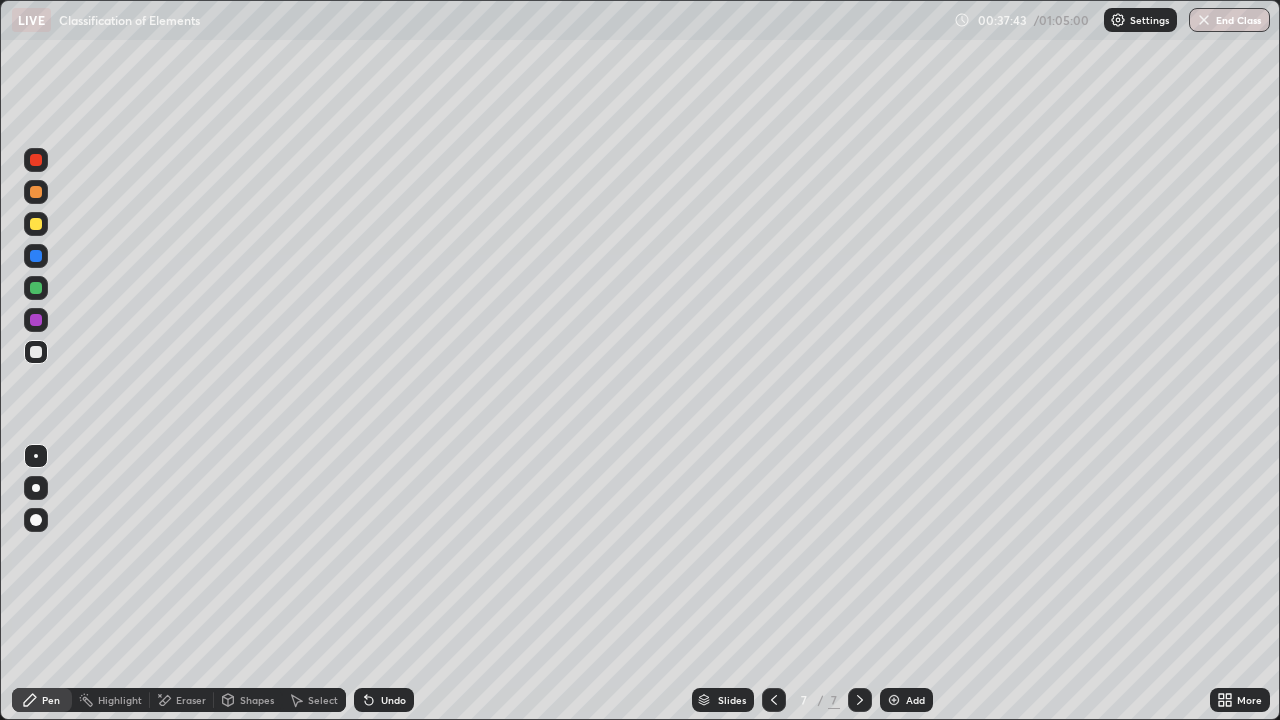 click 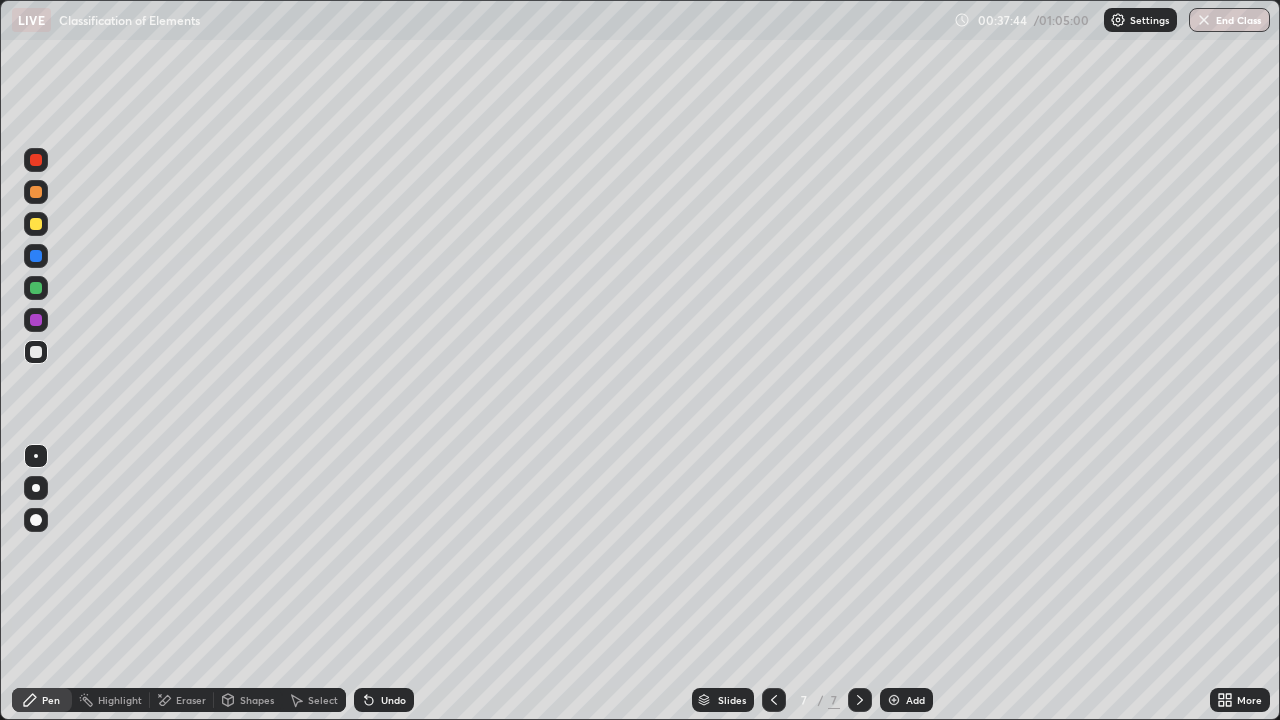 click 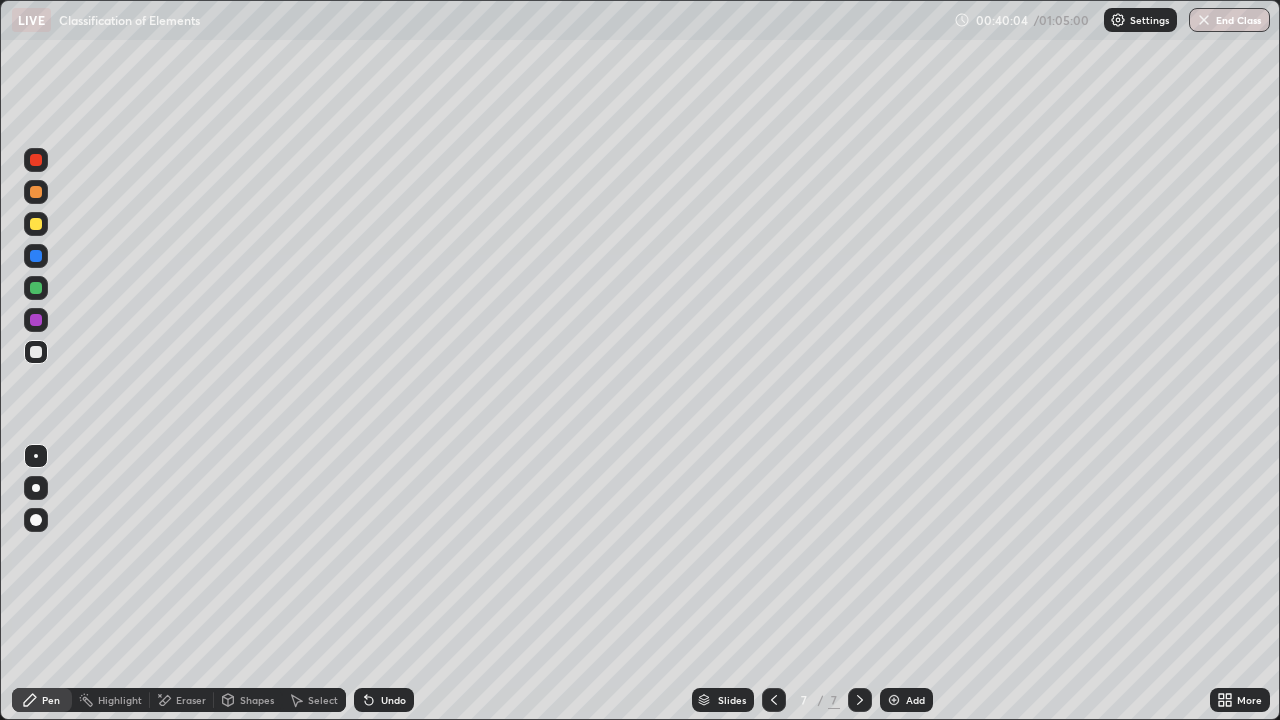 click on "Eraser" at bounding box center [182, 700] 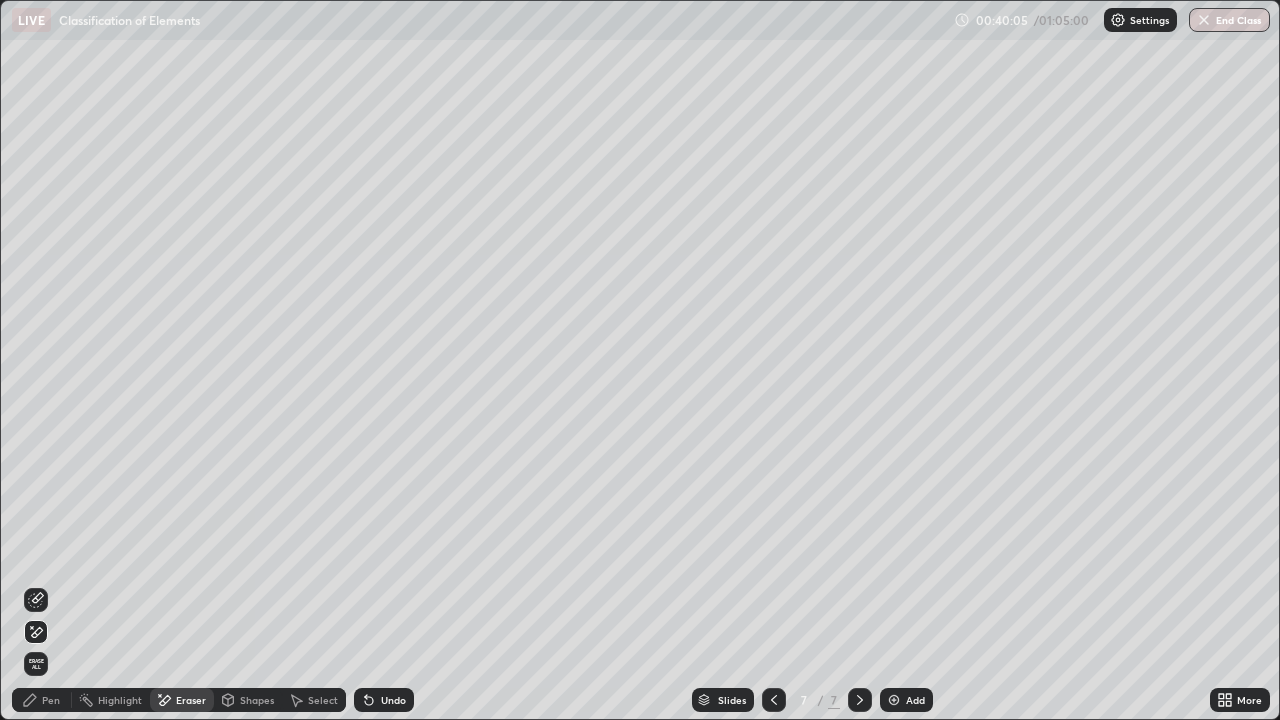 click 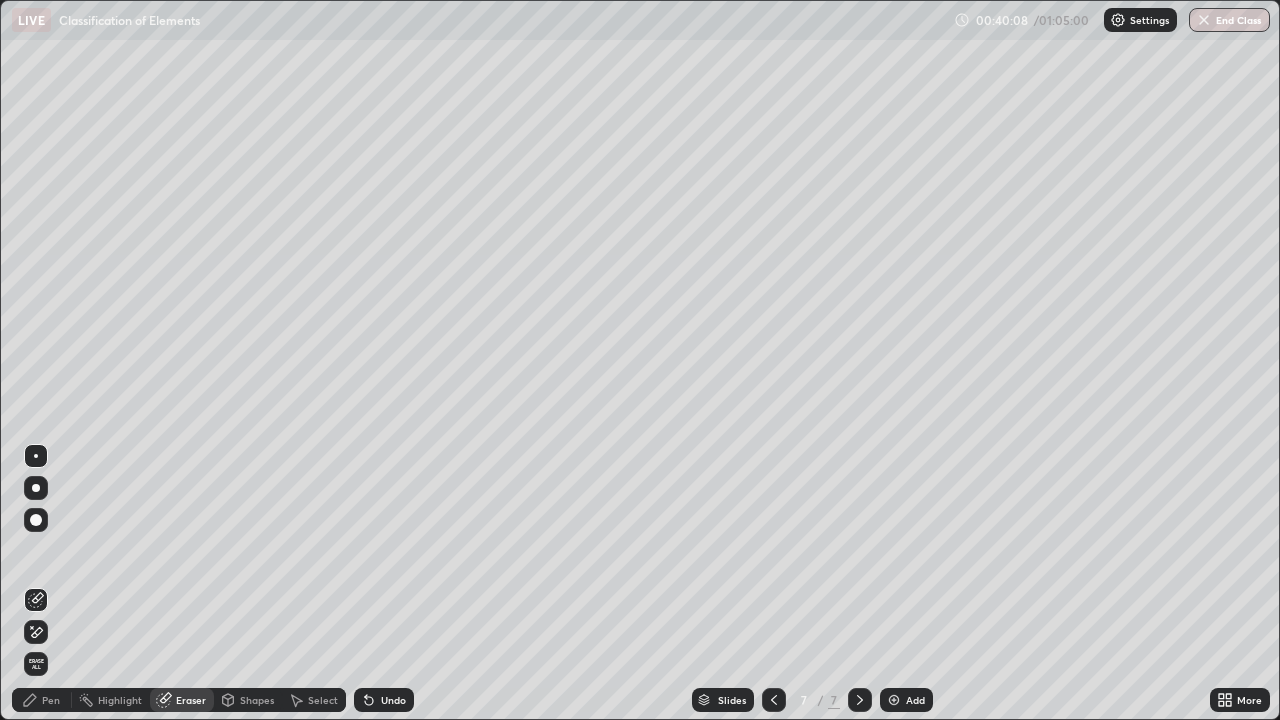click on "Pen" at bounding box center [51, 700] 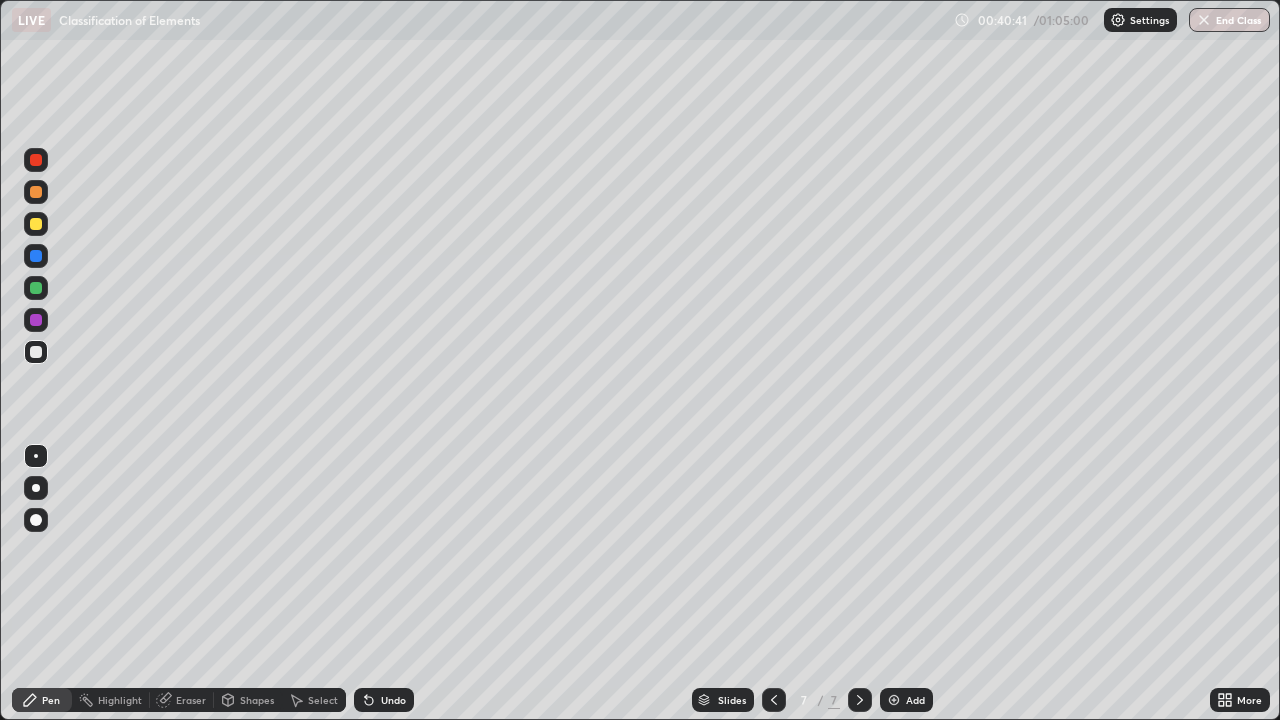 click 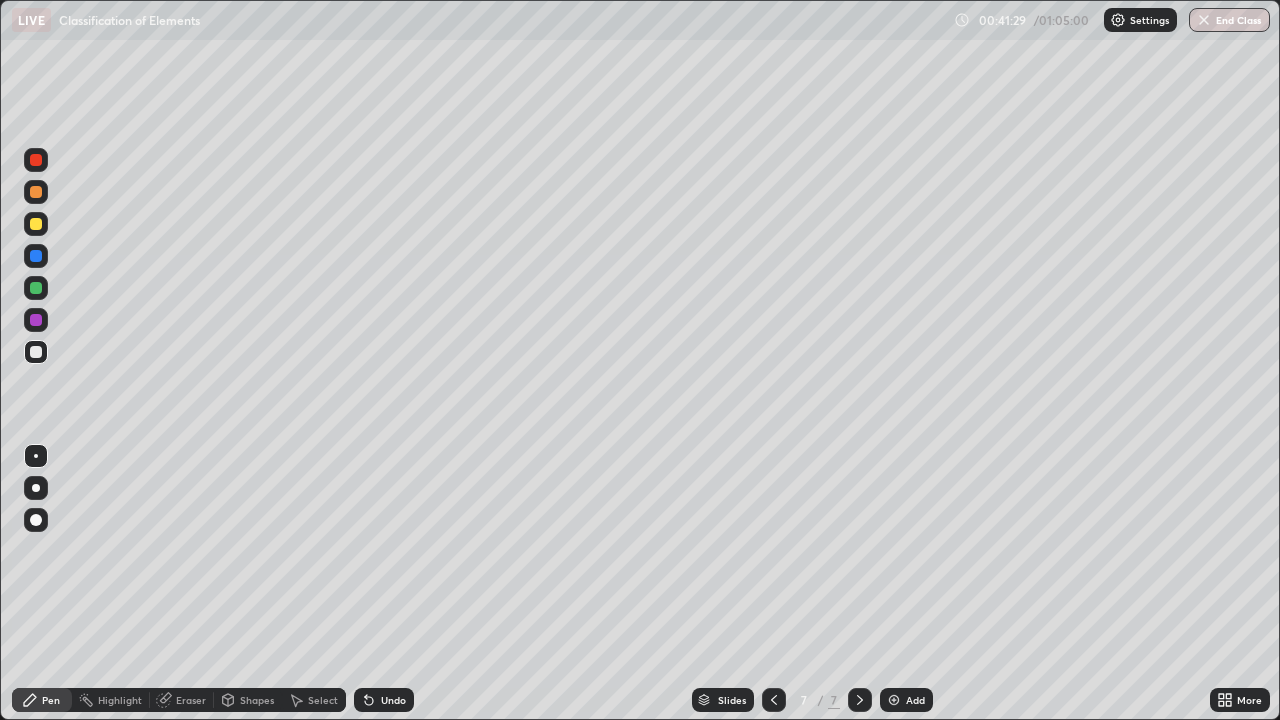 click 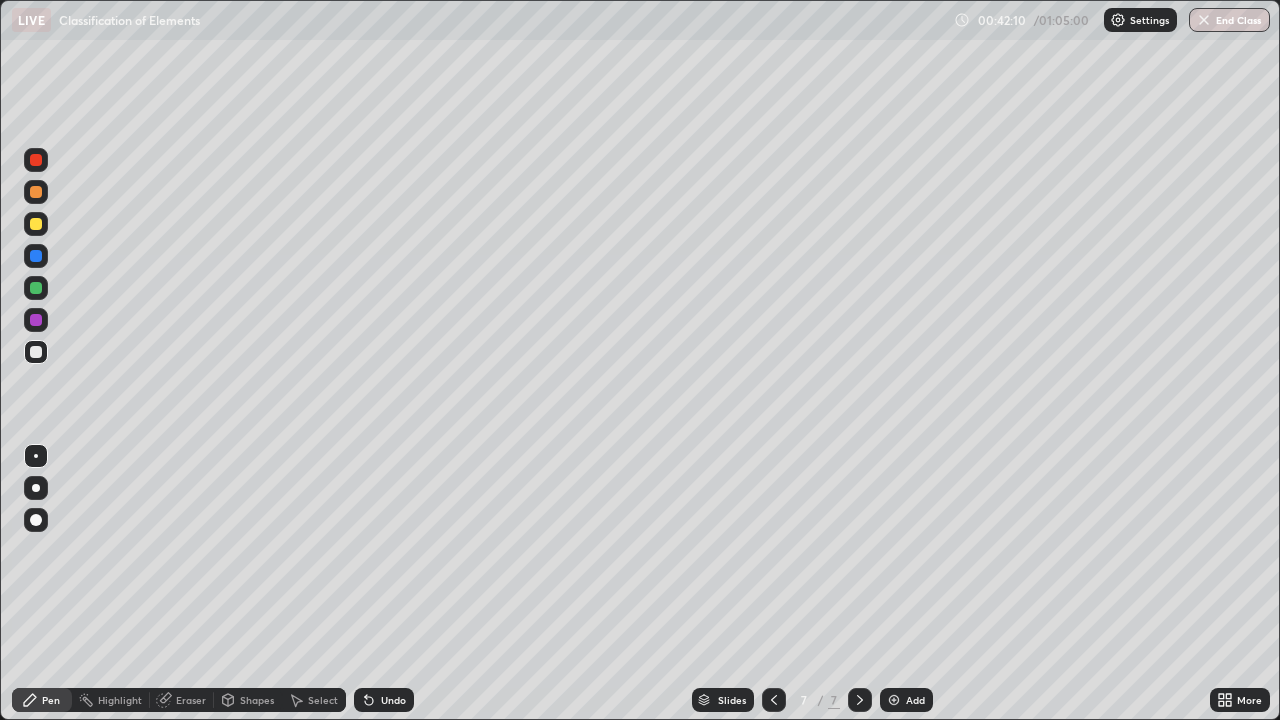 click 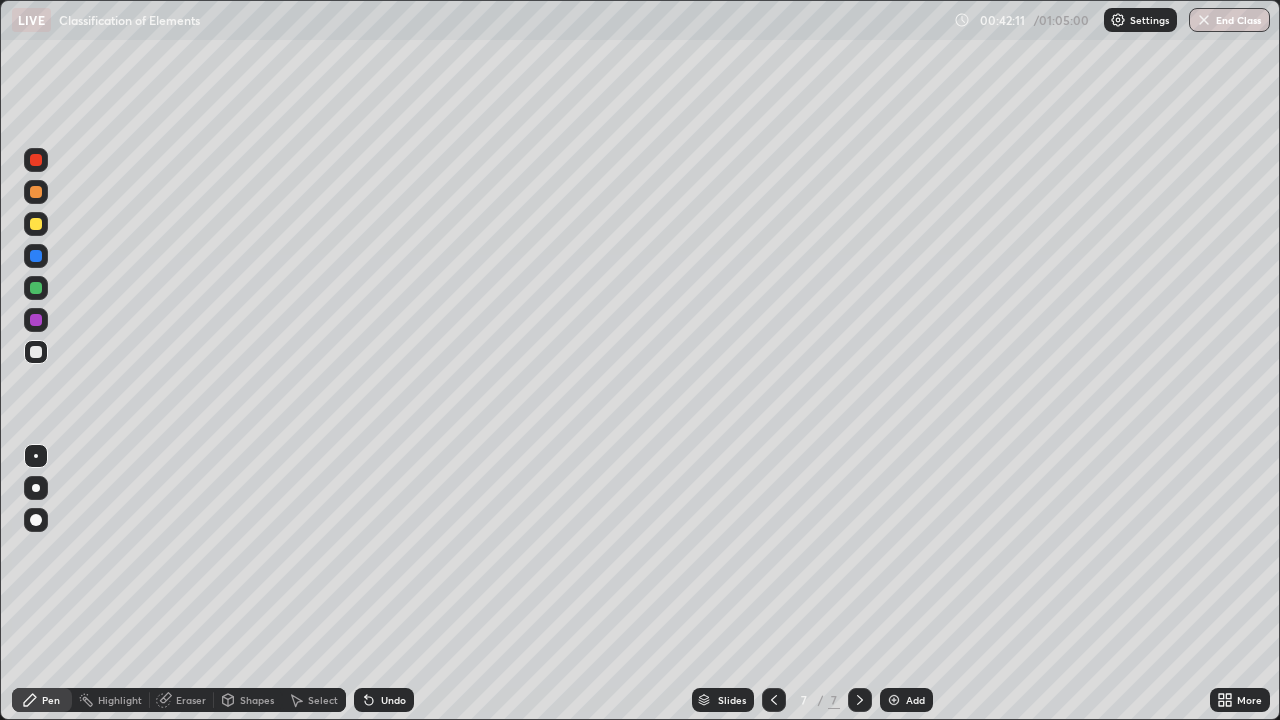 click 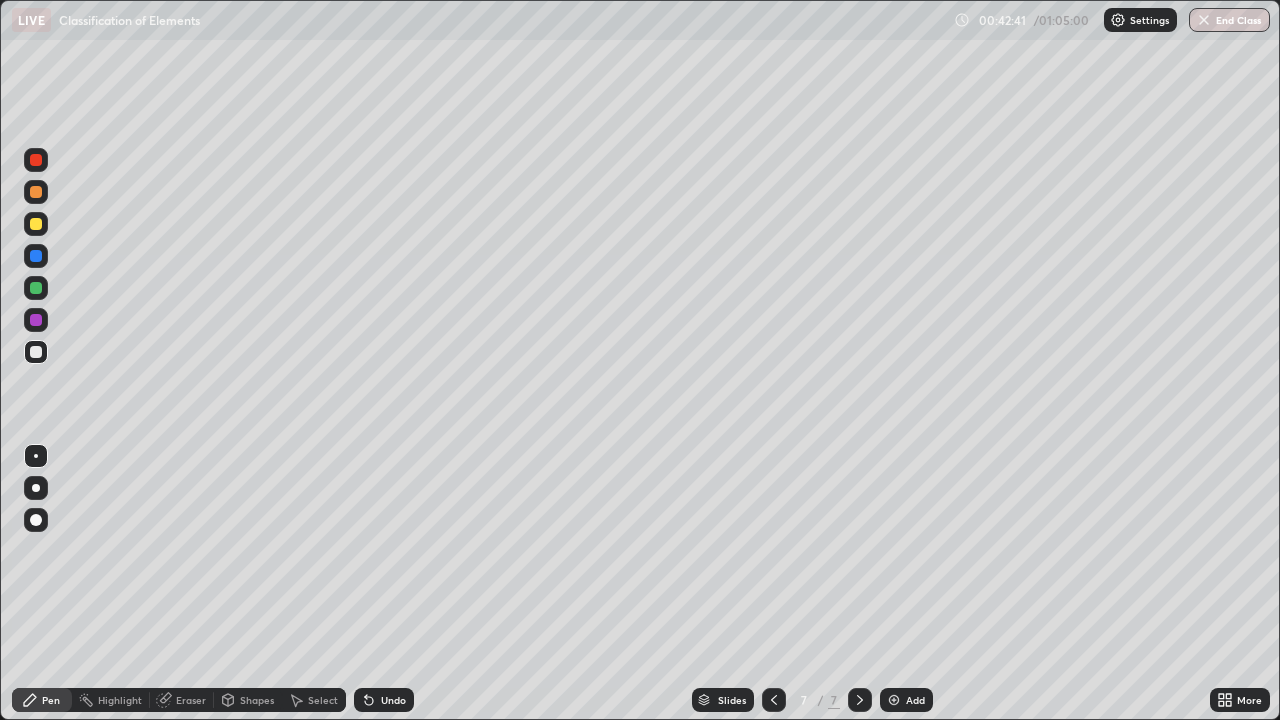 click at bounding box center [894, 700] 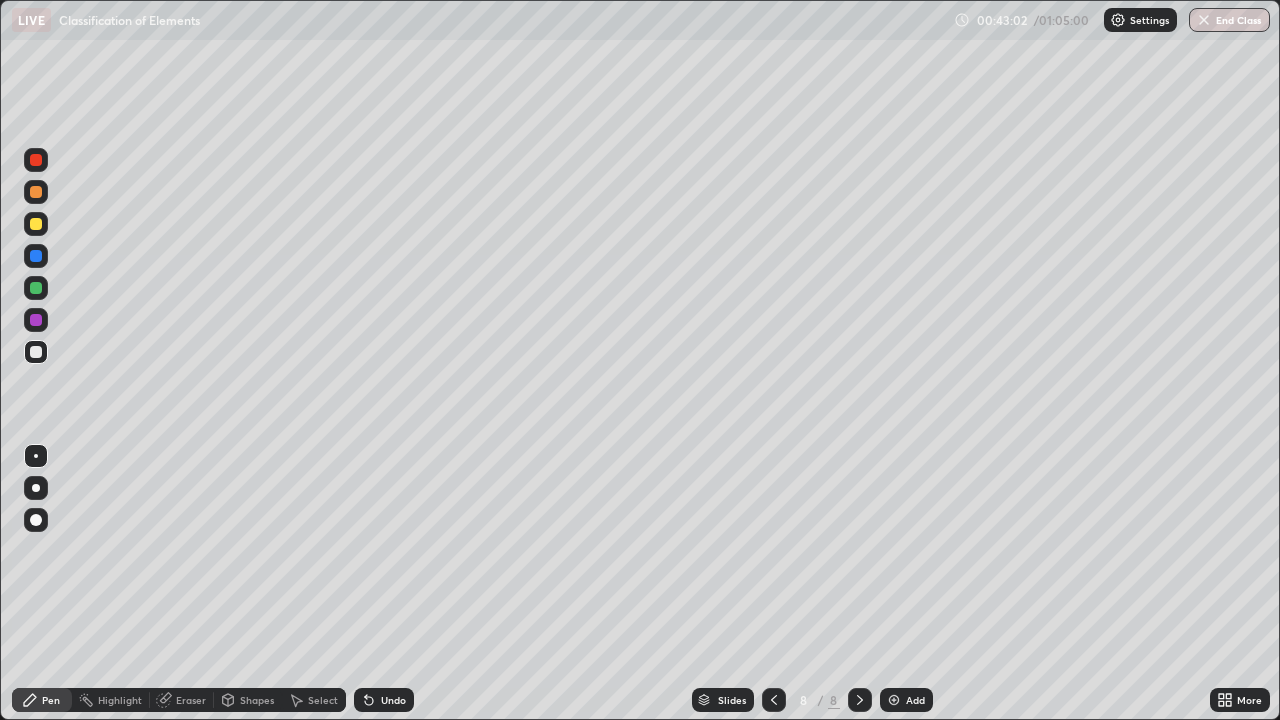 click 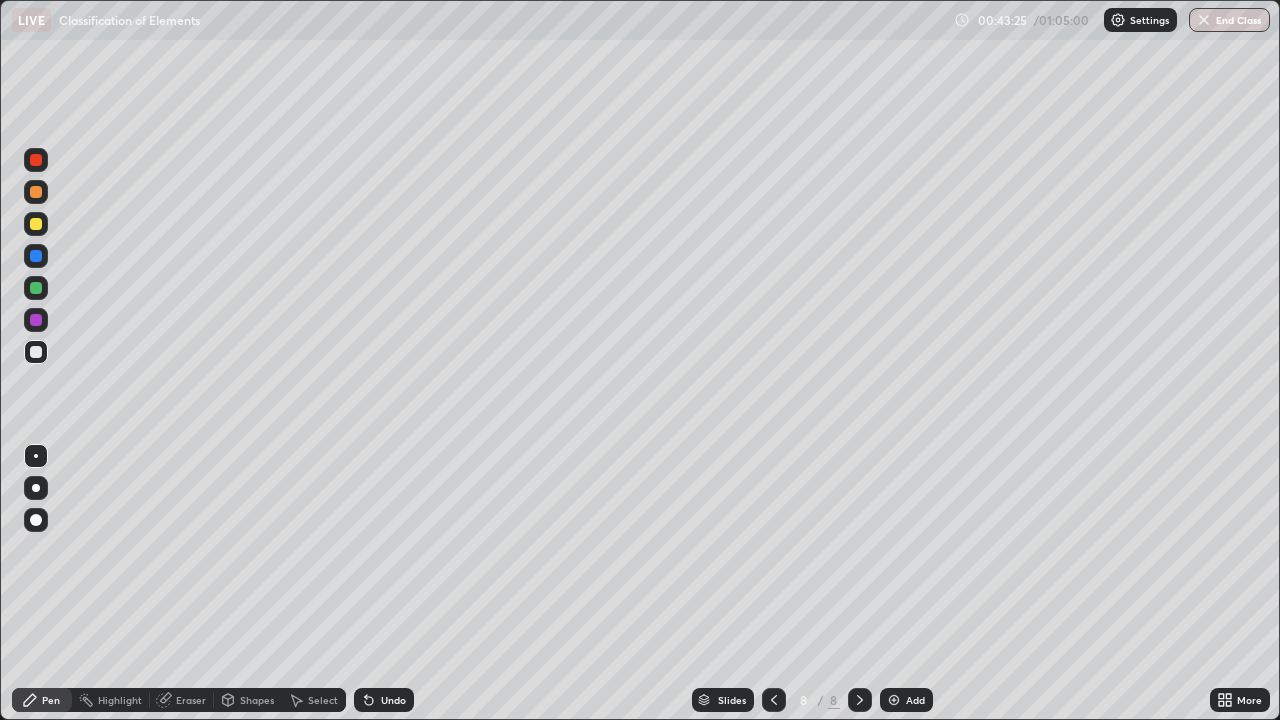click at bounding box center (36, 288) 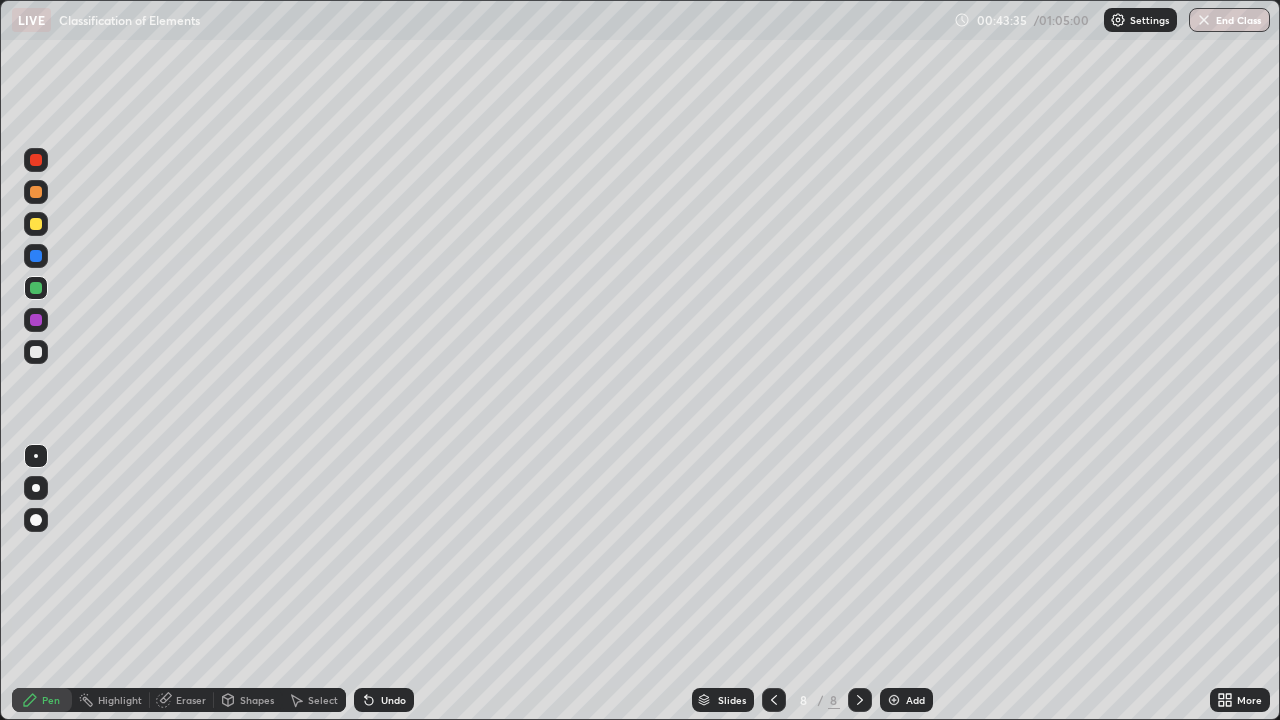 click at bounding box center (36, 352) 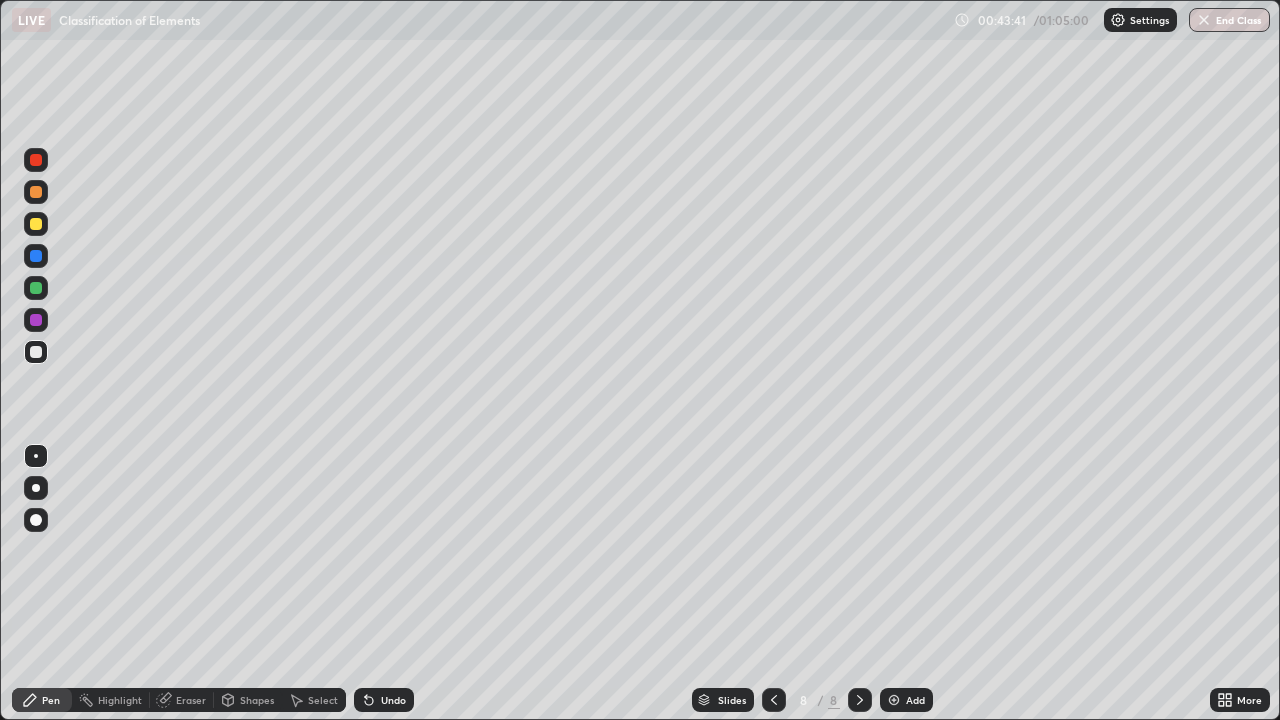 click 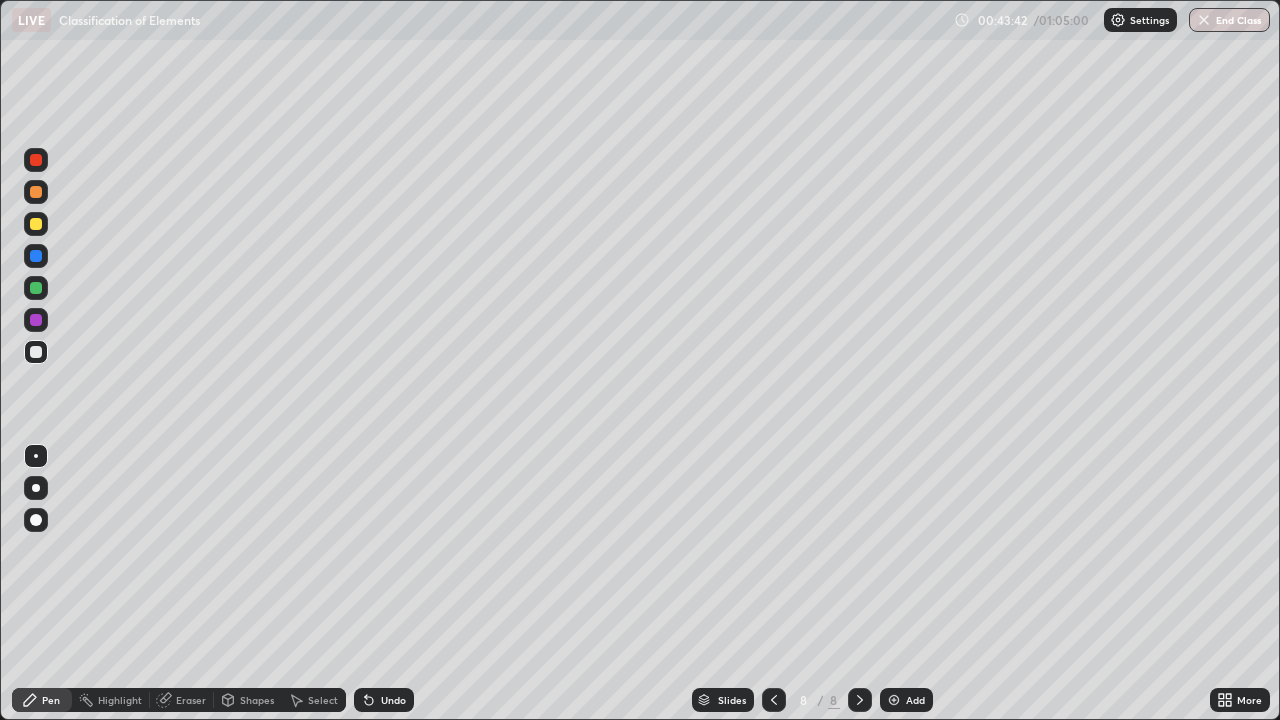 click 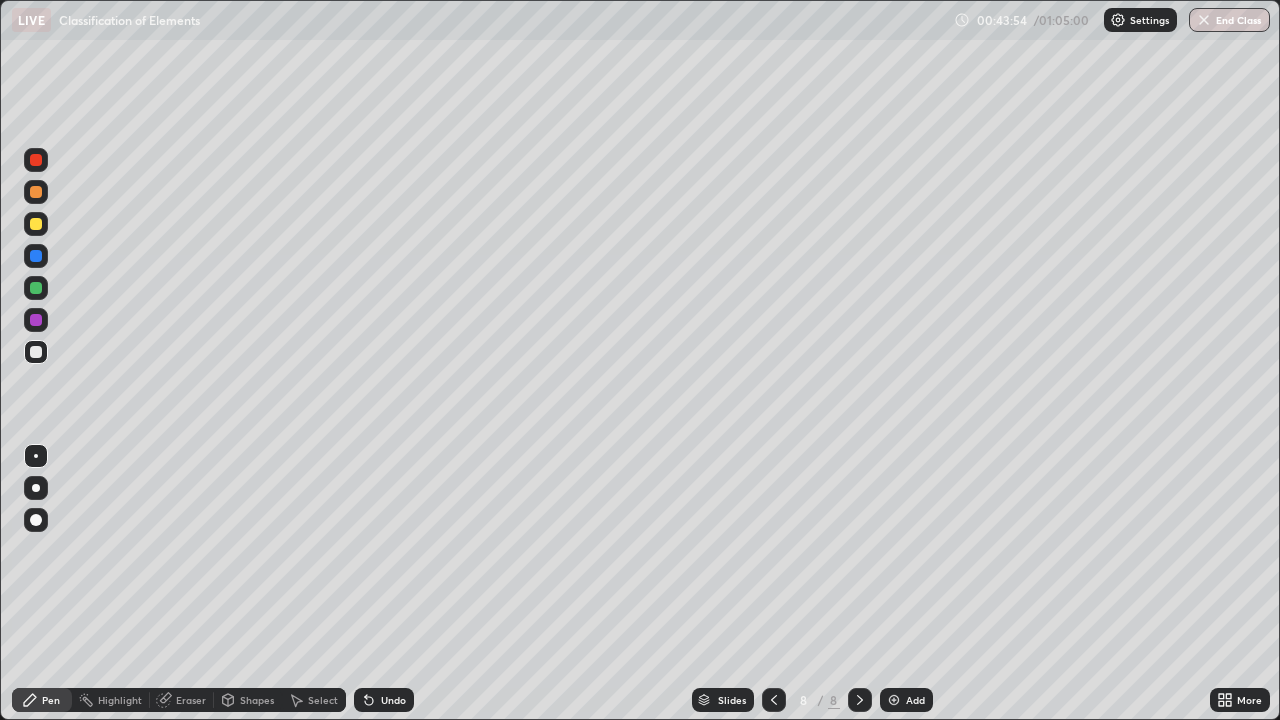 click 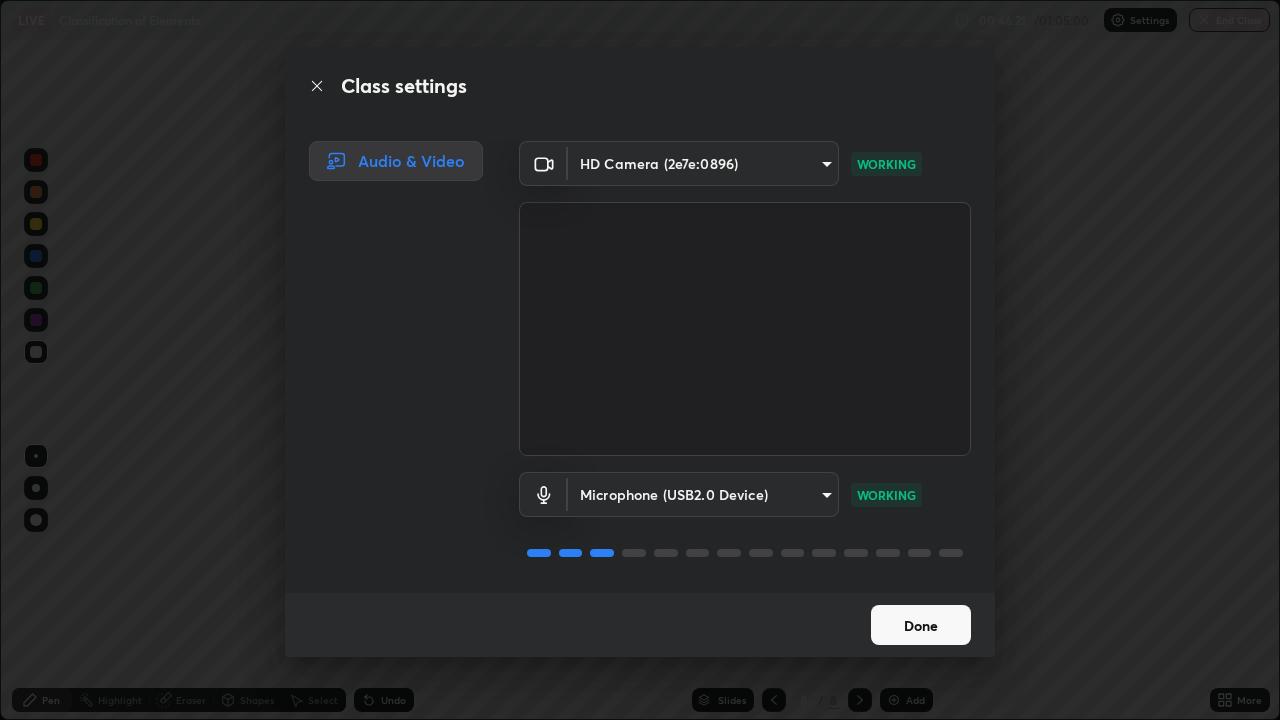 click on "Done" at bounding box center (921, 625) 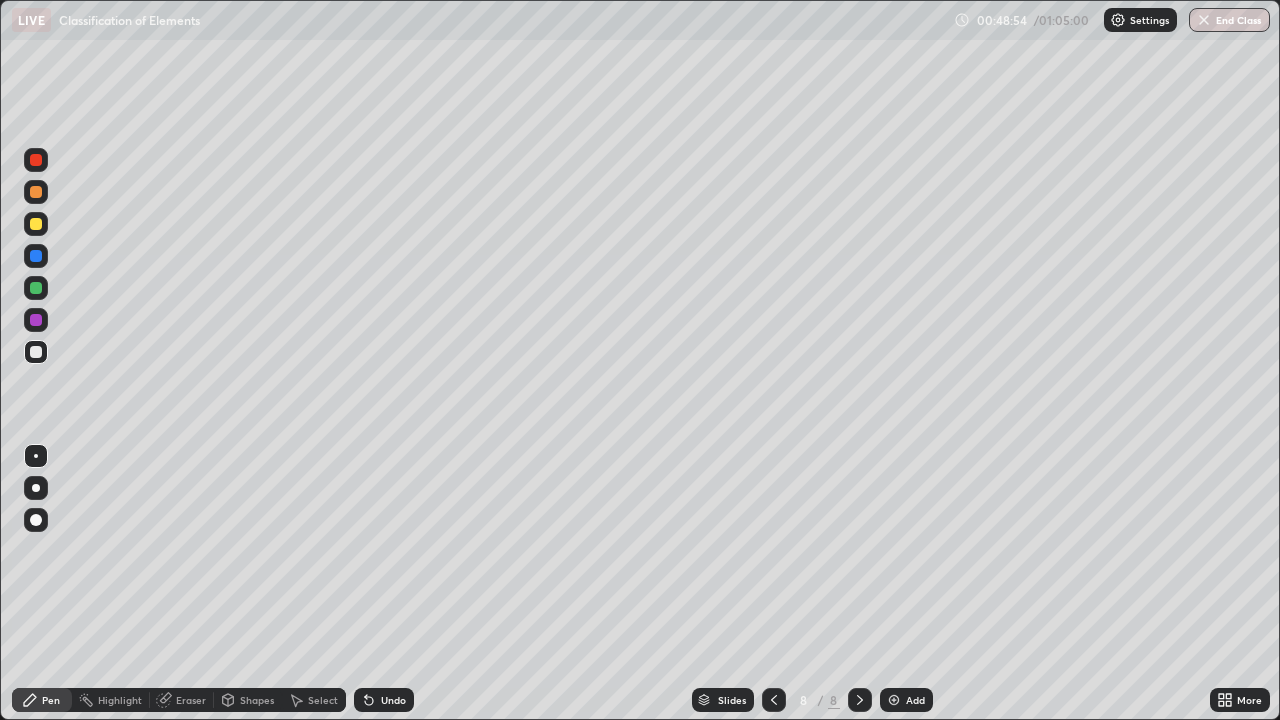 click on "Add" at bounding box center [906, 700] 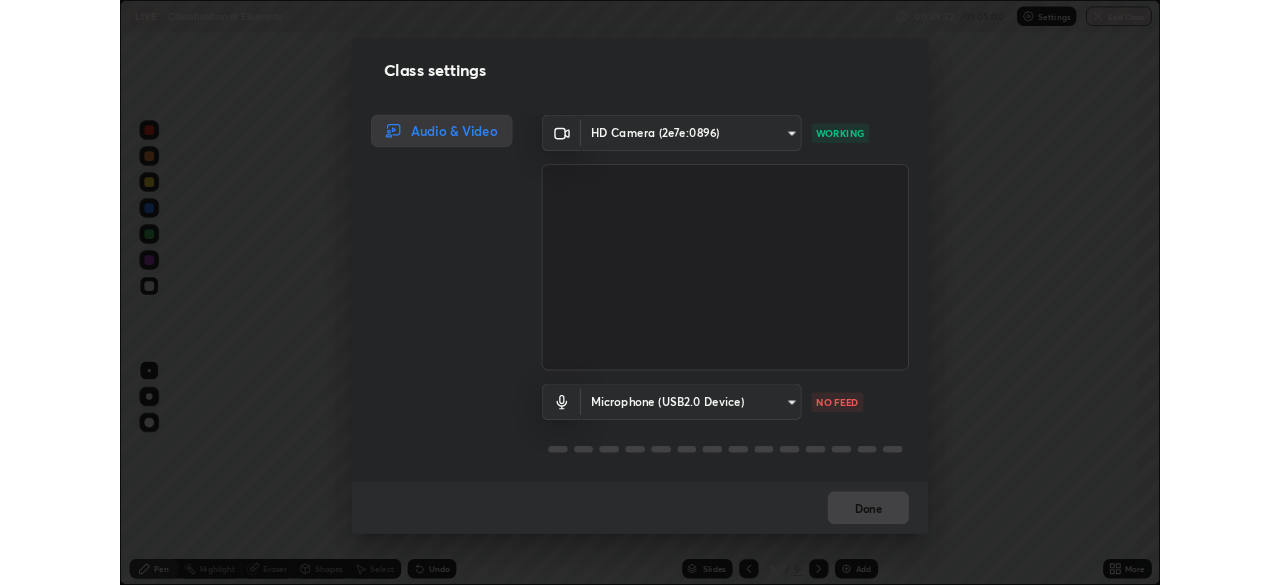 scroll, scrollTop: 2, scrollLeft: 0, axis: vertical 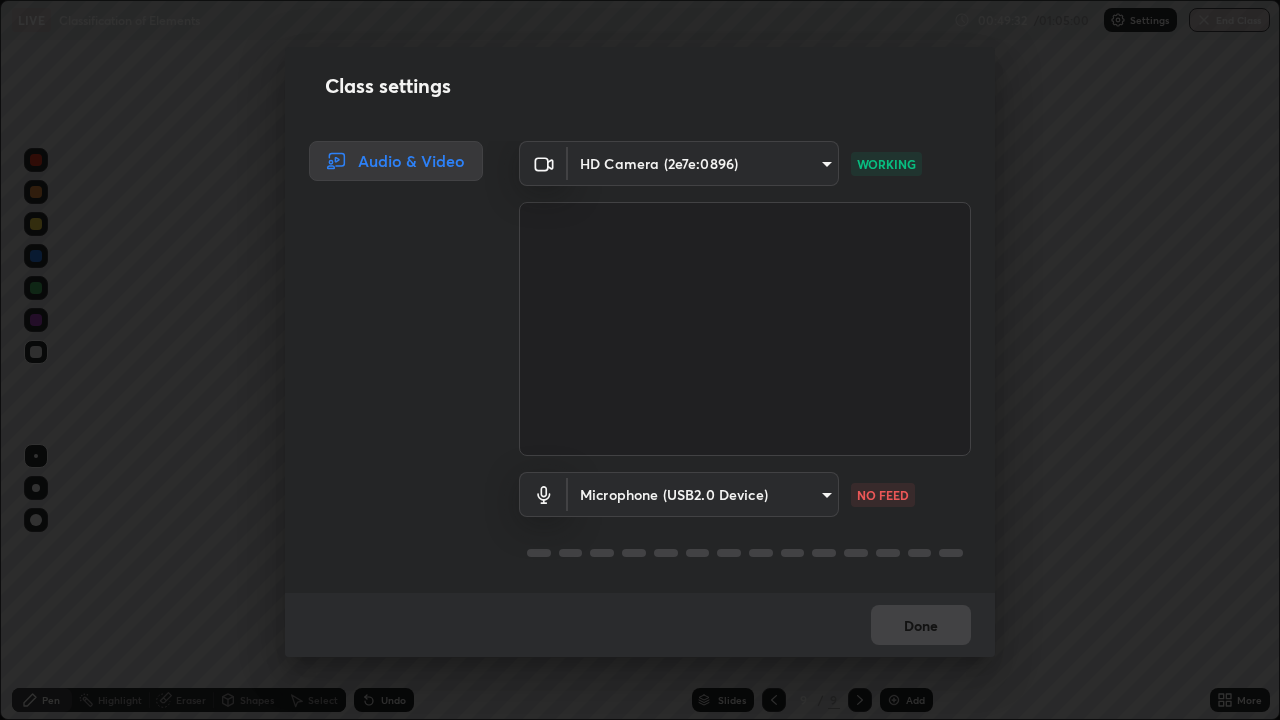 click on "Erase all LIVE Classification of Elements 00:49:32 /  01:05:00 Settings End Class Setting up your live class Classification of Elements • L10 of Course On Chemistry for JEE Growth 2 2027 [FULL_NAME] Pen Highlight Eraser Shapes Select Undo Slides 9 / 9 Add More Enable hand raising Enable raise hand to speak to learners. Once enabled, chat will be turned off temporarily. Enable x   No doubts shared Encourage your learners to ask a doubt for better clarity Report an issue Reason for reporting Buffering Chat not working Audio - Video sync issue Educator video quality low ​ Attach an image Report Class settings Audio & Video HD Camera ([DEVICE_ID]) [HASH] WORKING Microphone (USB2.0 Device) [HASH] NO FEED Done" at bounding box center [640, 360] 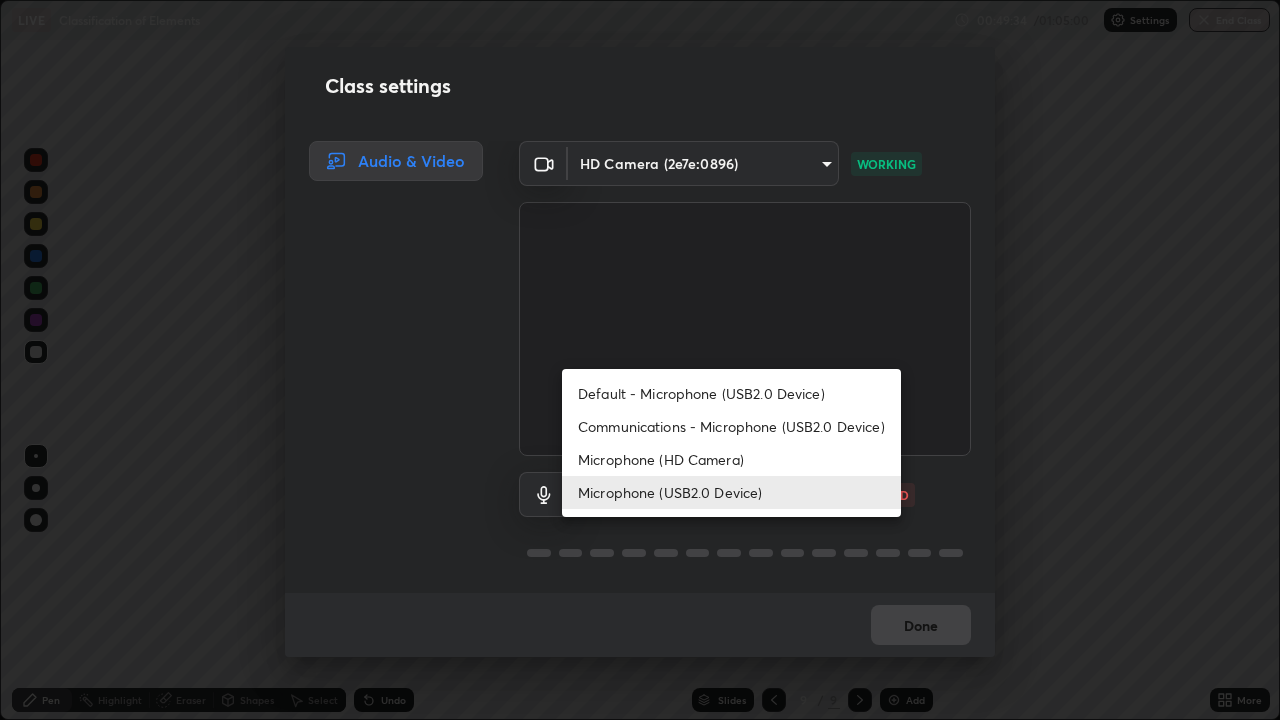 click on "Communications - Microphone (USB2.0 Device)" at bounding box center [731, 426] 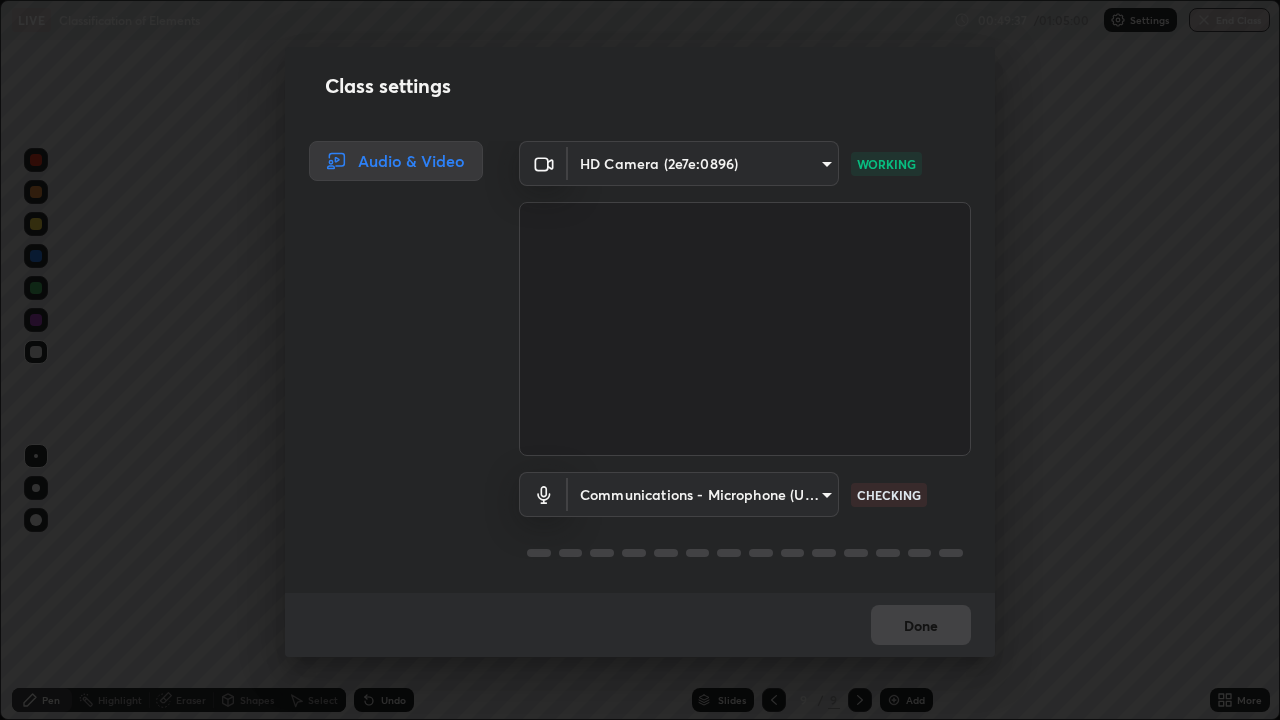 click on "Communications - Microphone (USB2.0 Device) communications CHECKING" at bounding box center (745, 522) 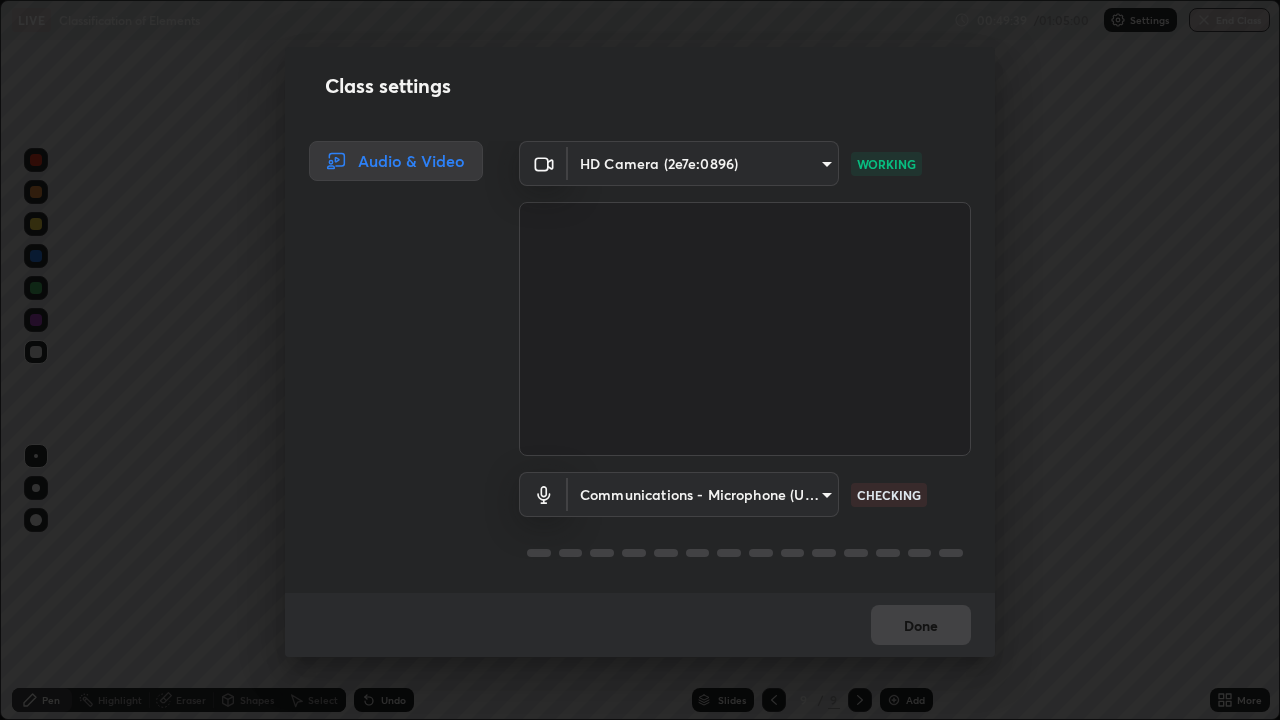 click on "Class settings Audio & Video HD Camera ([DEVICE_ID]) [HASH] WORKING Communications - Microphone (USB2.0 Device) communications CHECKING Done" at bounding box center (640, 360) 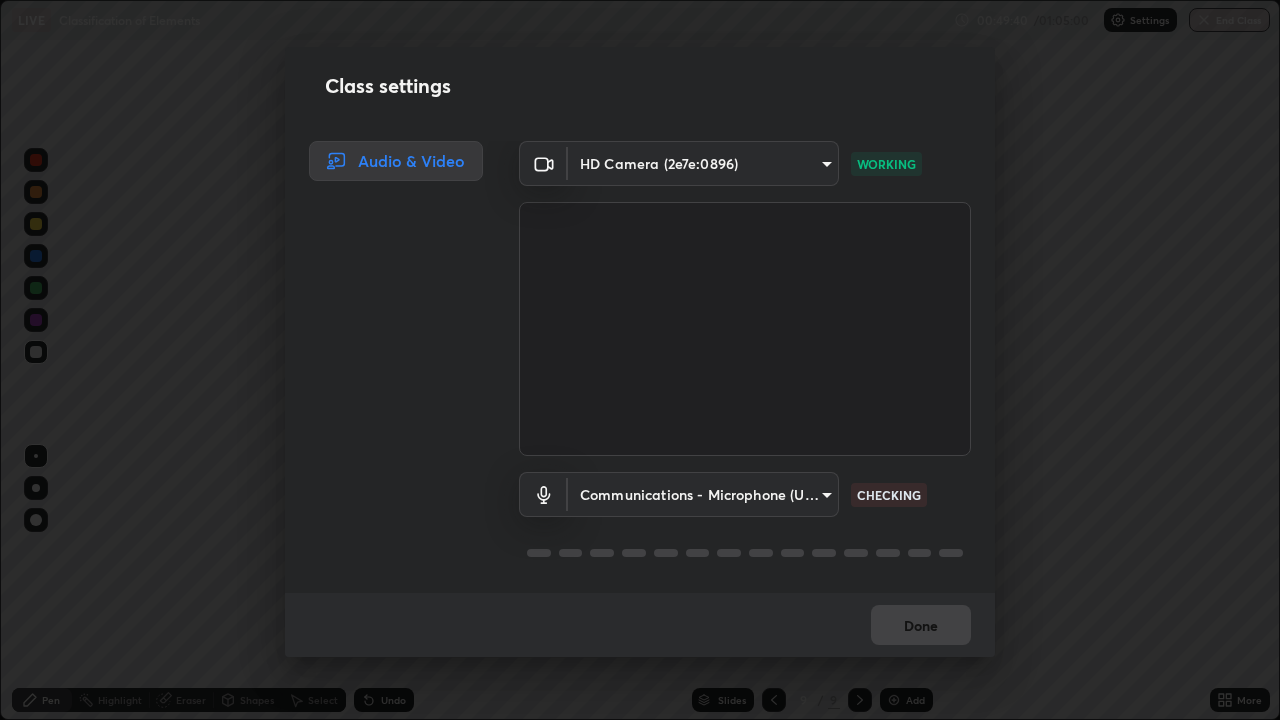 click on "Erase all LIVE Classification of Elements 00:49:40 /  01:05:00 Settings End Class Setting up your live class Classification of Elements • L10 of Course On Chemistry for JEE Growth 2 2027 [FULL_NAME] Pen Highlight Eraser Shapes Select Undo Slides 9 / 9 Add More Enable hand raising Enable raise hand to speak to learners. Once enabled, chat will be turned off temporarily. Enable x   No doubts shared Encourage your learners to ask a doubt for better clarity Report an issue Reason for reporting Buffering Chat not working Audio - Video sync issue Educator video quality low ​ Attach an image Report Class settings Audio & Video HD Camera ([DEVICE_ID]) [HASH] WORKING Communications - Microphone (USB2.0 Device) communications CHECKING Done" at bounding box center (640, 360) 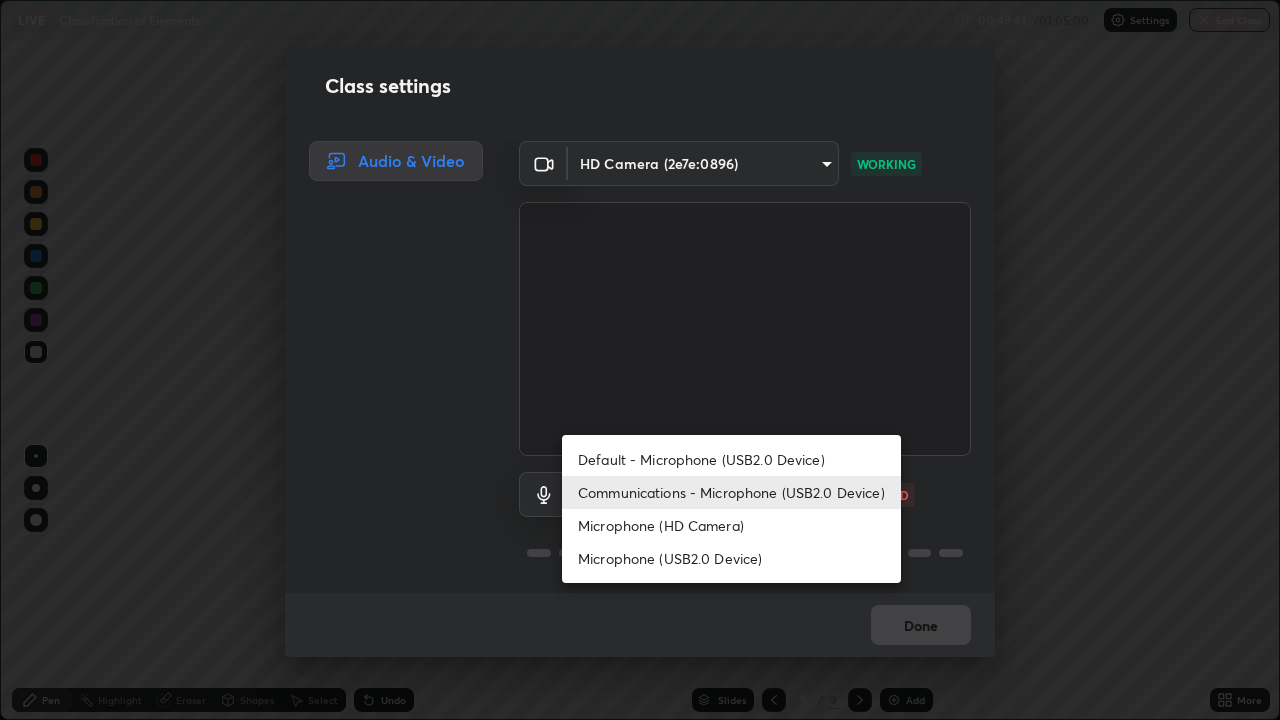click on "Microphone (USB2.0 Device)" at bounding box center (731, 558) 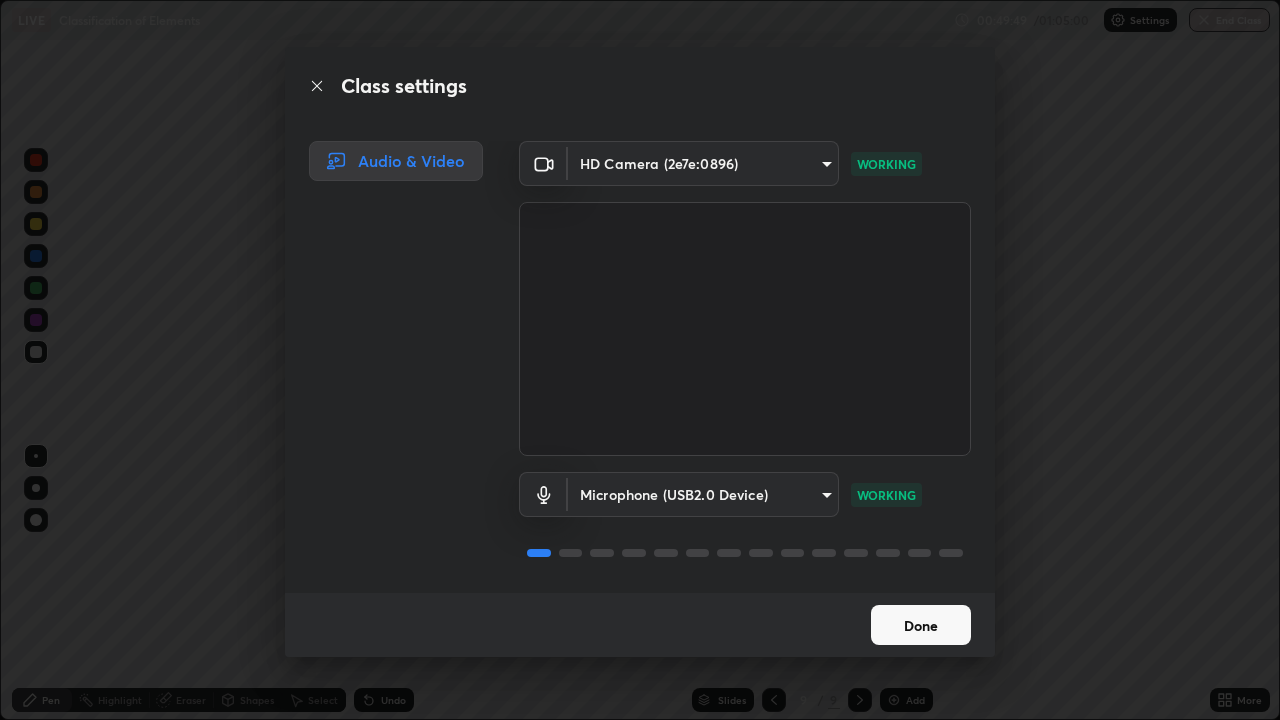 click on "Done" at bounding box center (921, 625) 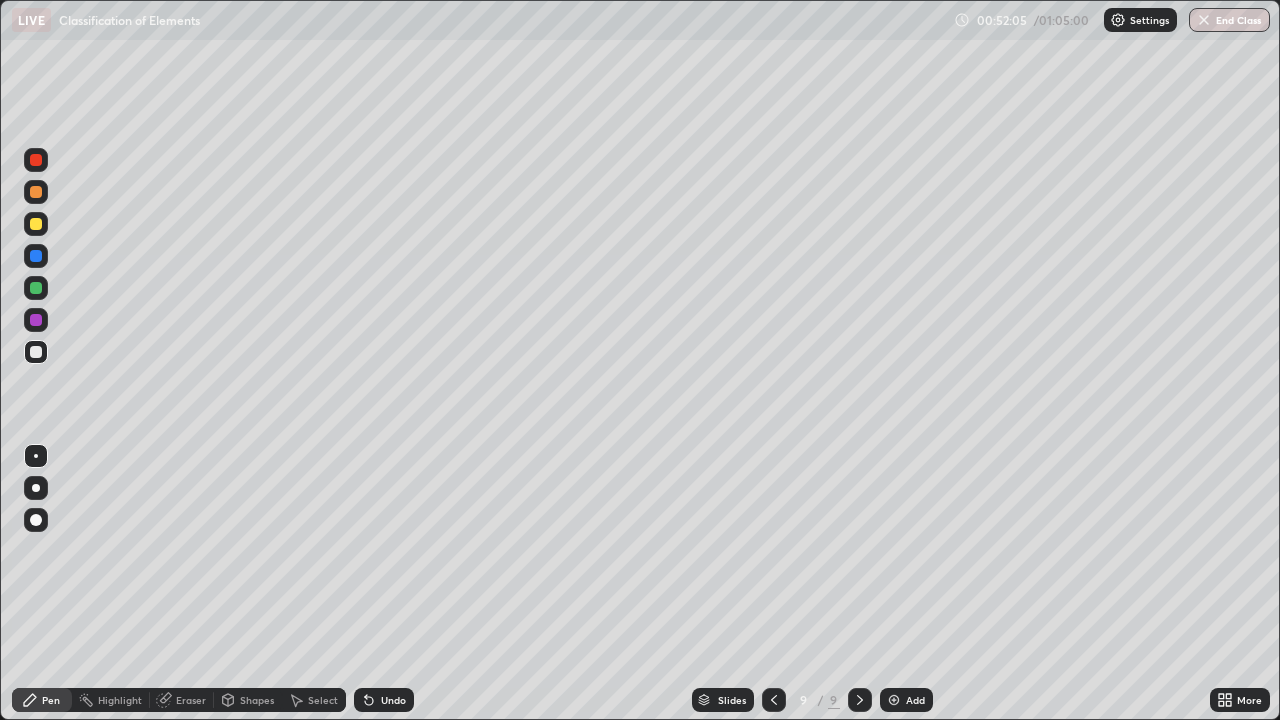 click at bounding box center (36, 288) 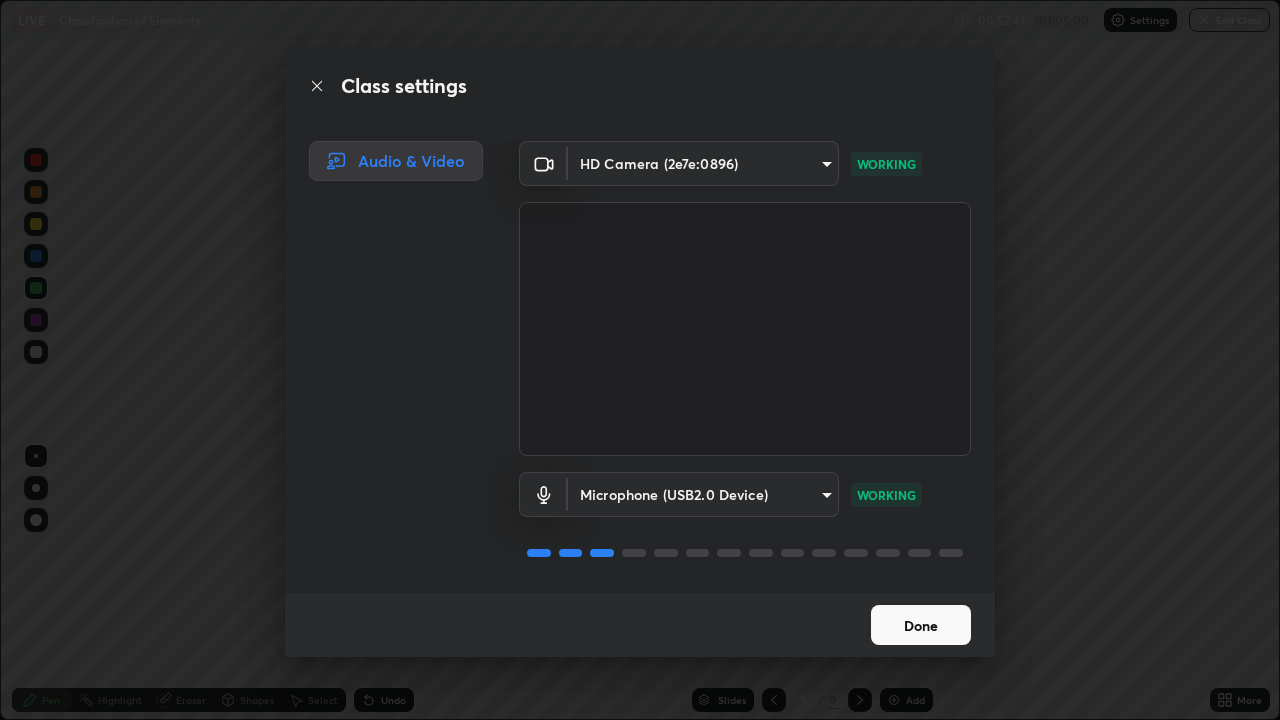 click on "Done" at bounding box center [921, 625] 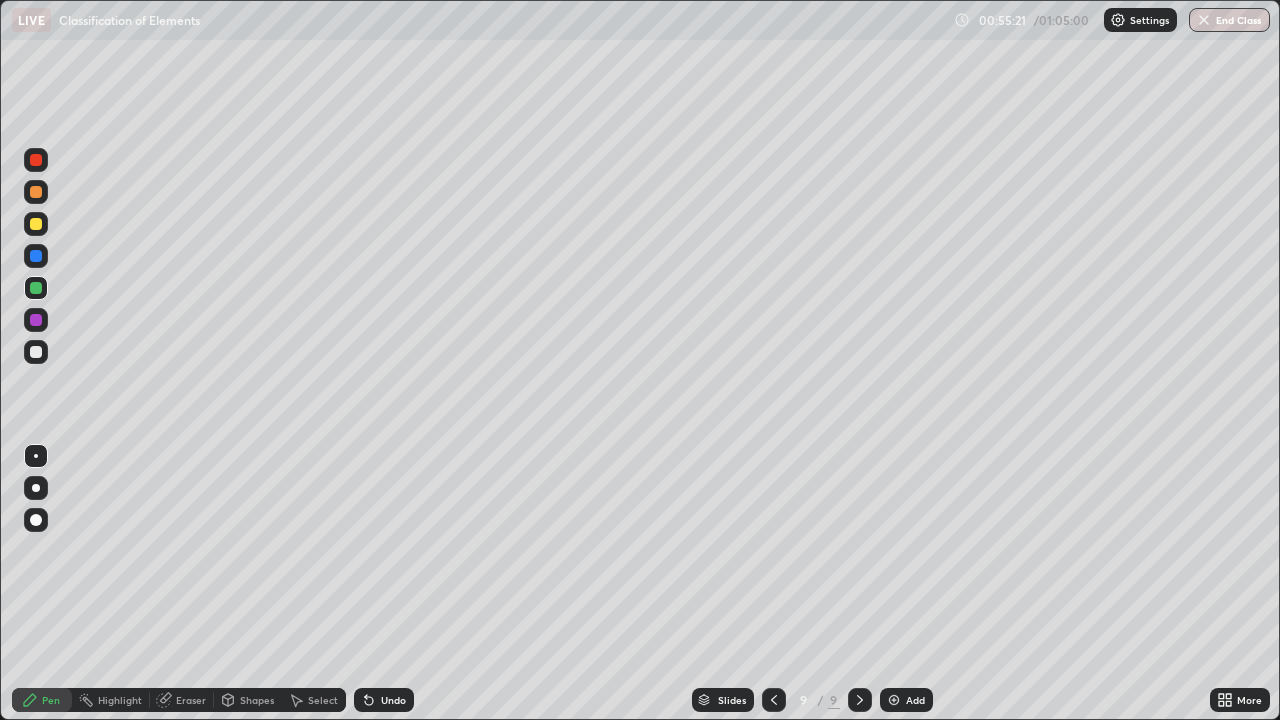 click on "Eraser" at bounding box center [191, 700] 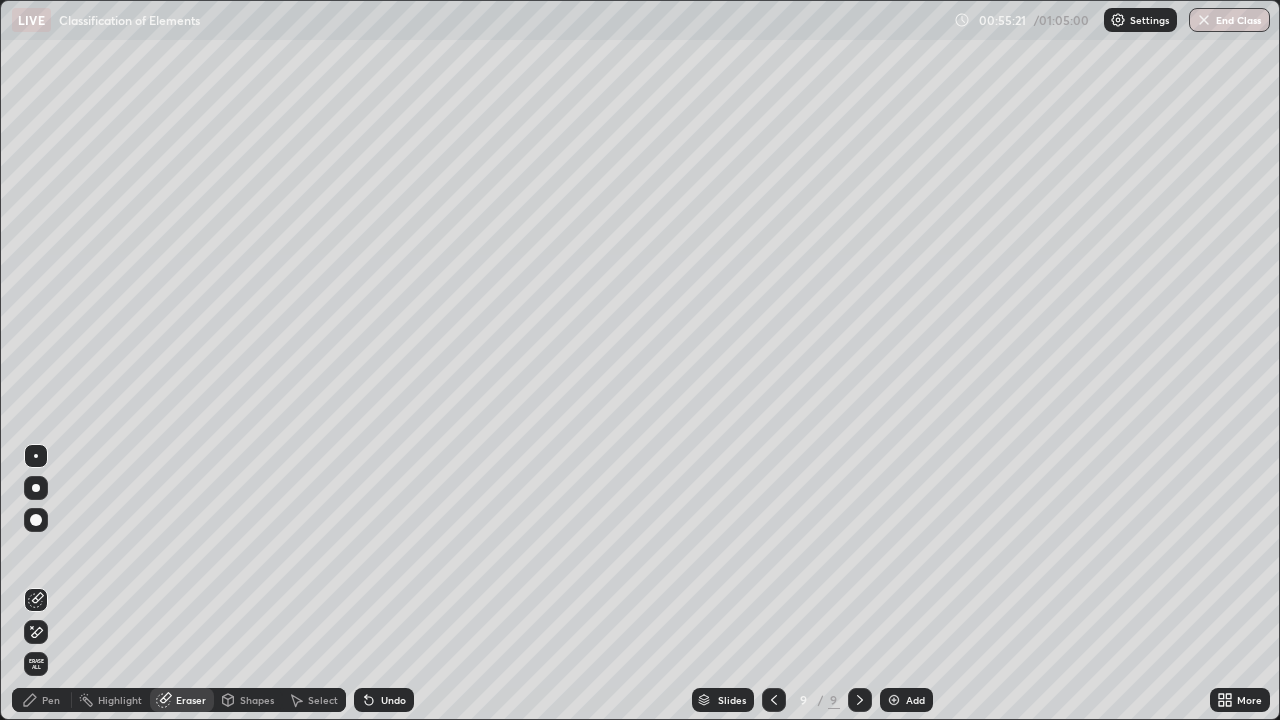 click 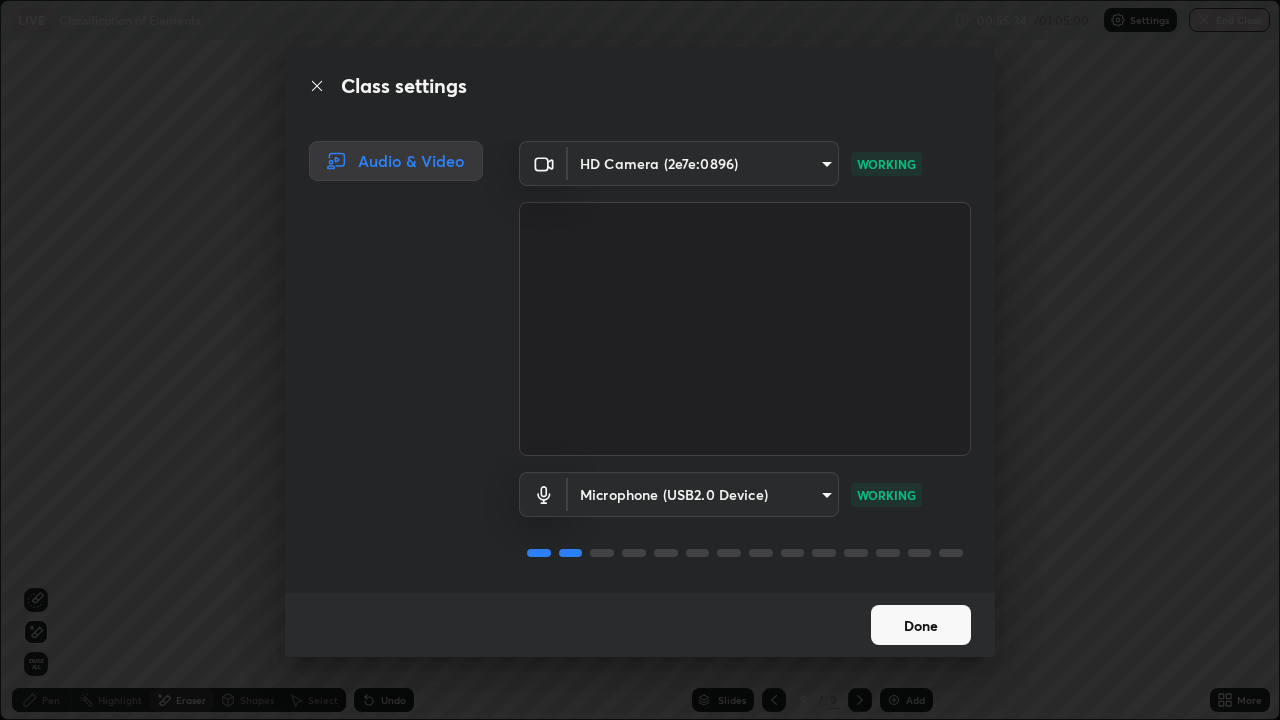 click on "Done" at bounding box center (921, 625) 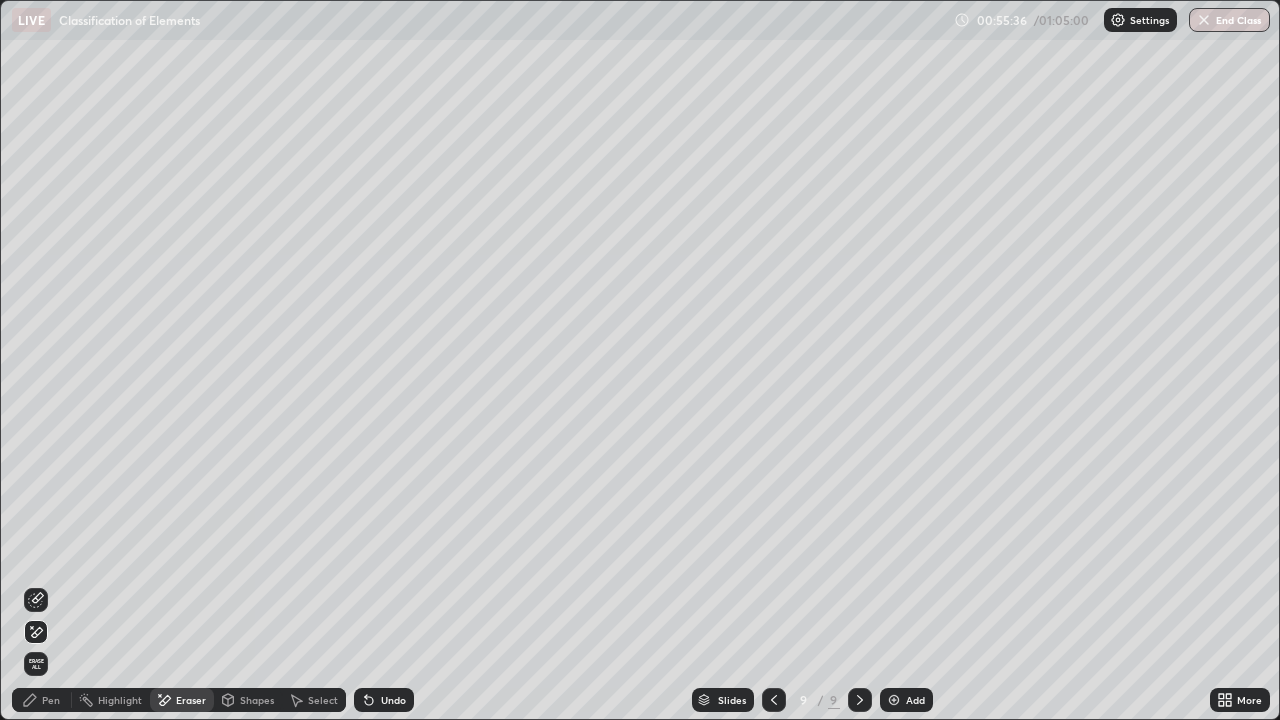 click on "End Class" at bounding box center (1229, 20) 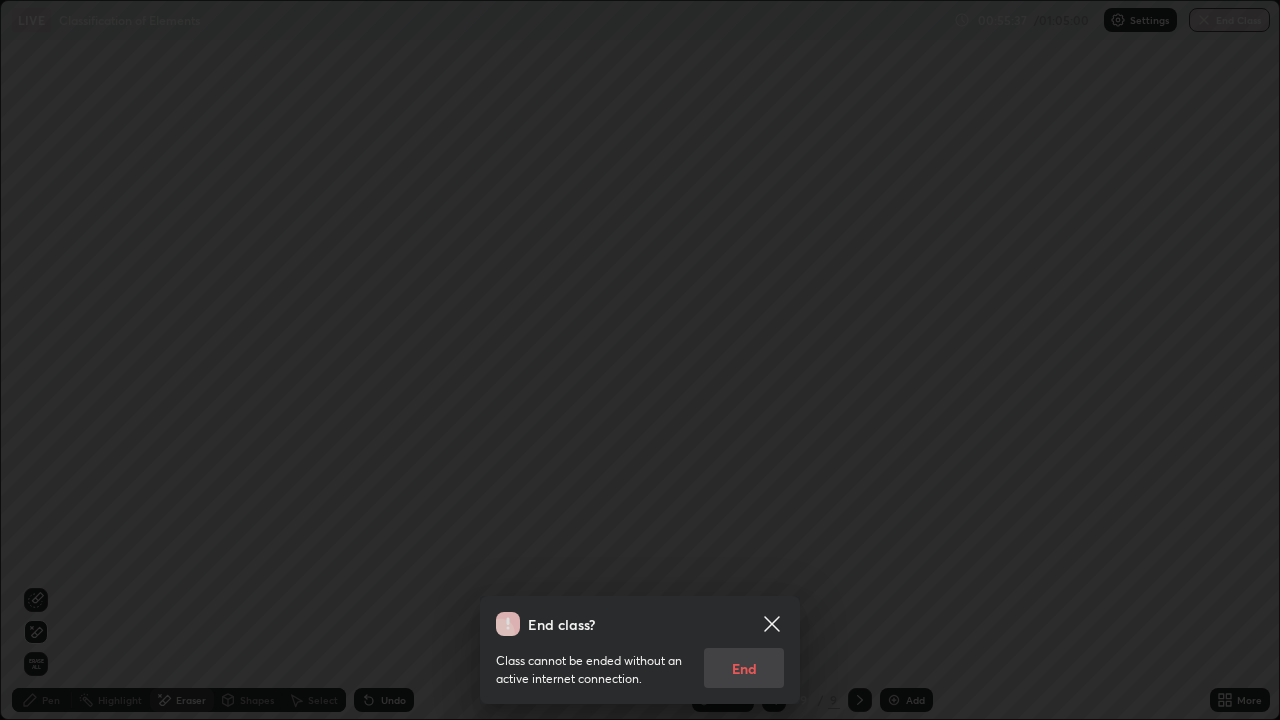 click on "Class cannot be ended without an active internet connection. End" at bounding box center (640, 662) 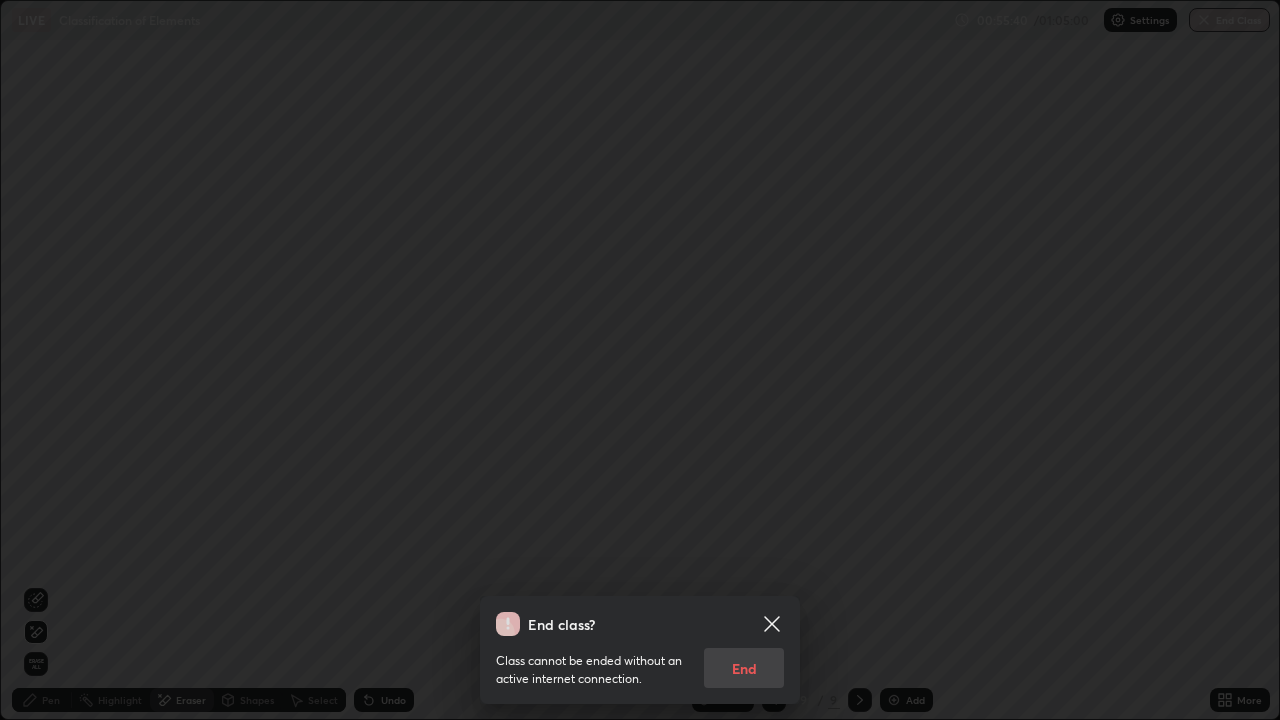 click on "Class cannot be ended without an active internet connection. End" at bounding box center (640, 662) 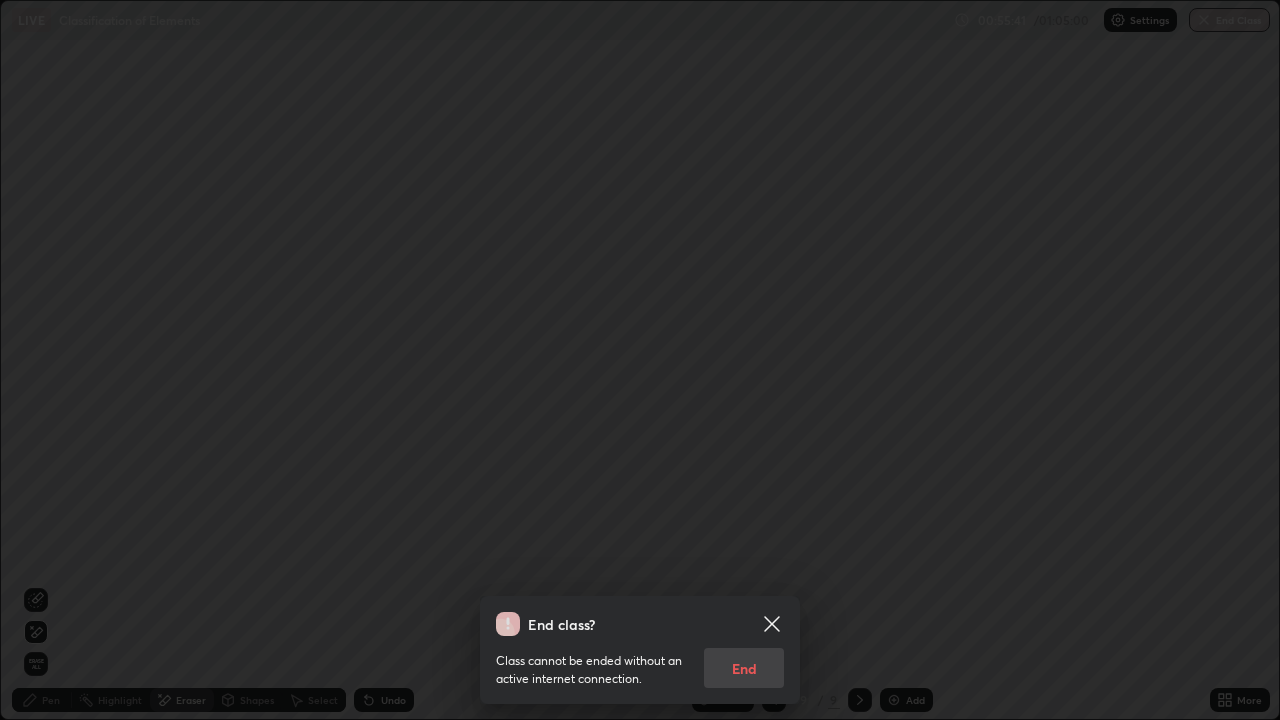 click 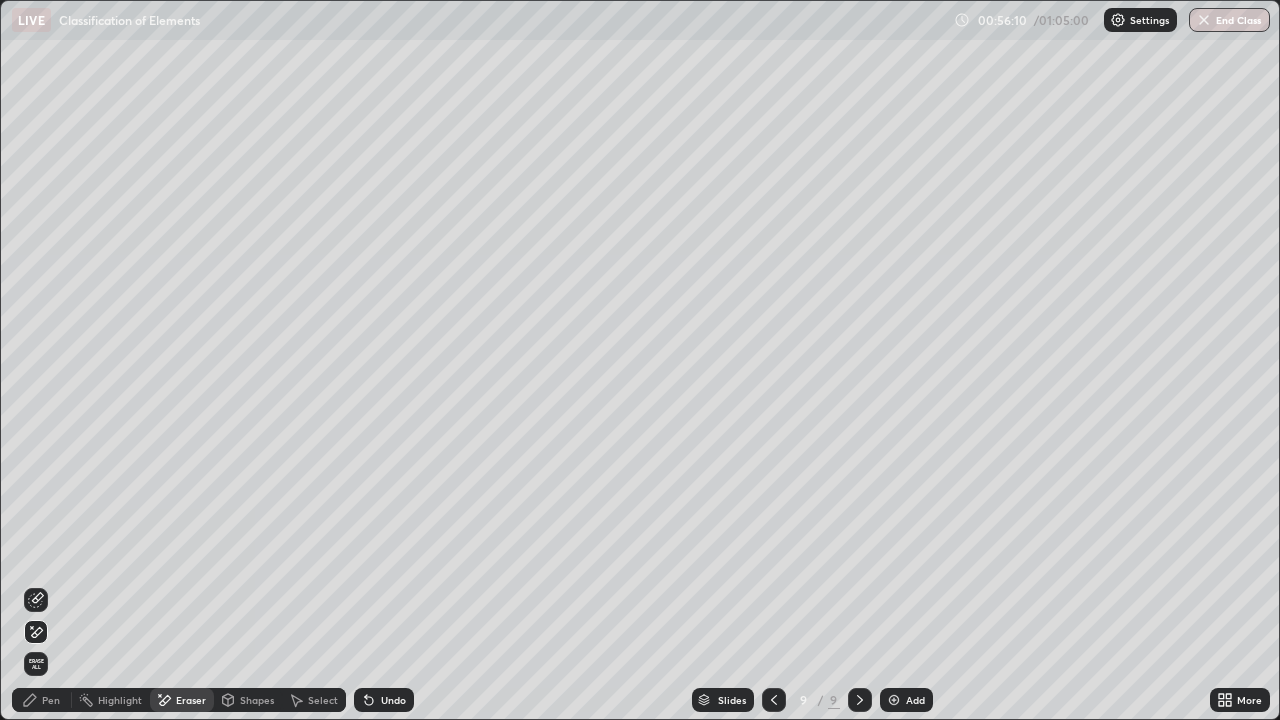 click on "Pen" at bounding box center [51, 700] 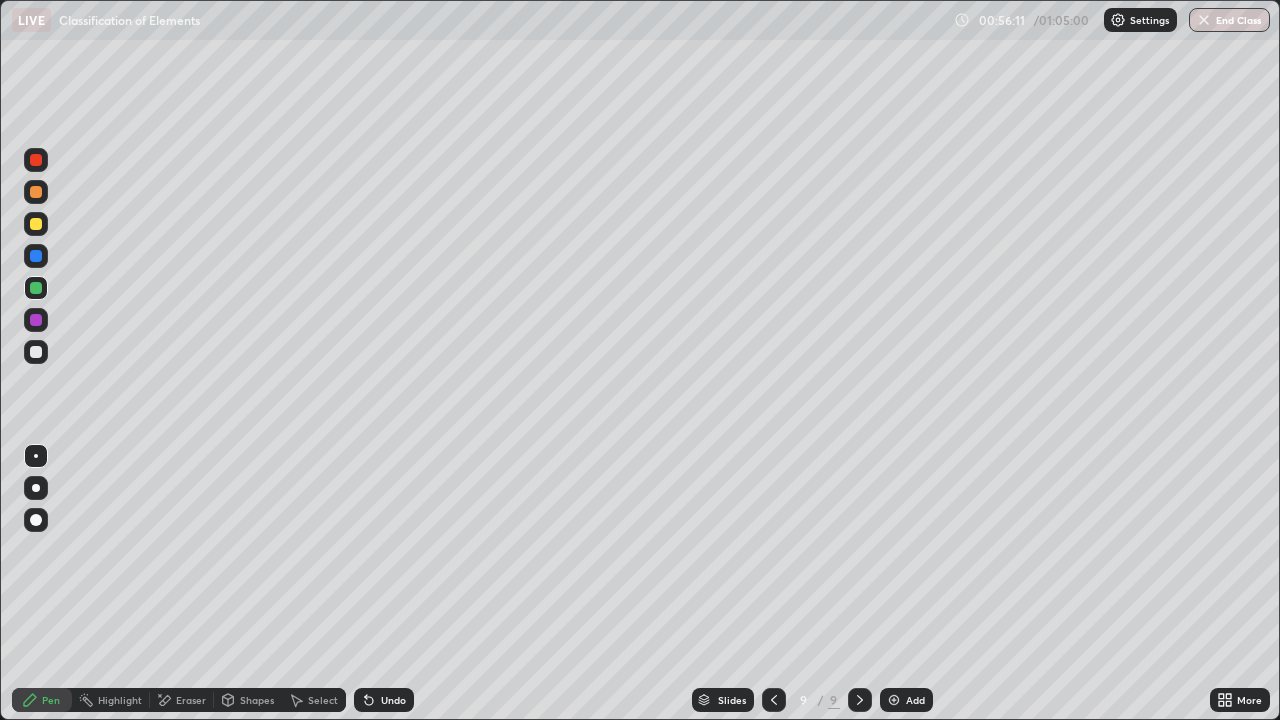click at bounding box center (36, 352) 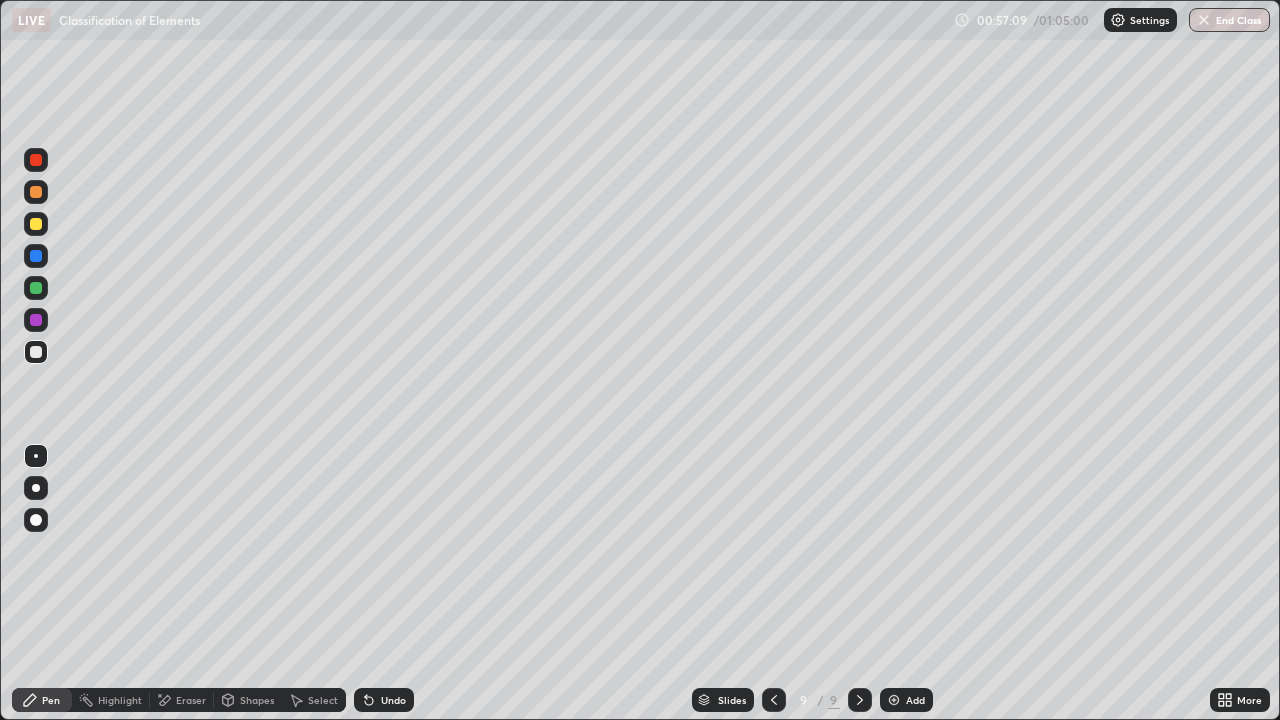 click 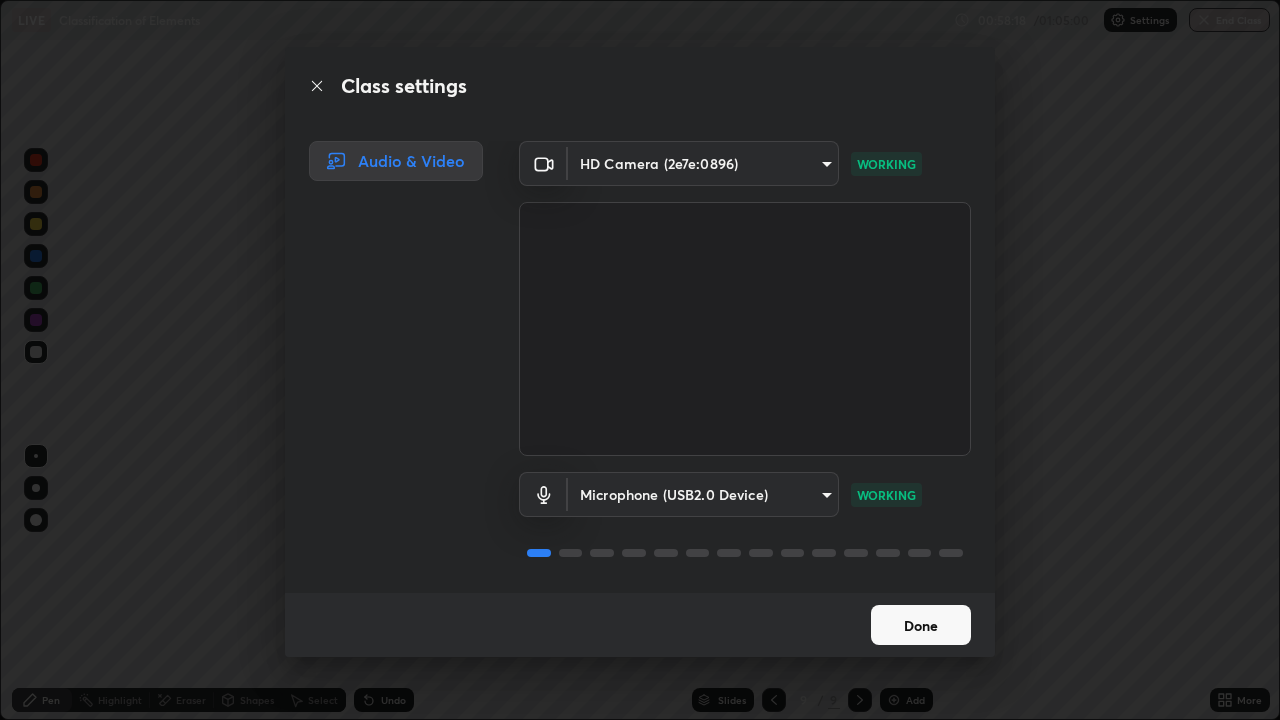 click on "Done" at bounding box center [921, 625] 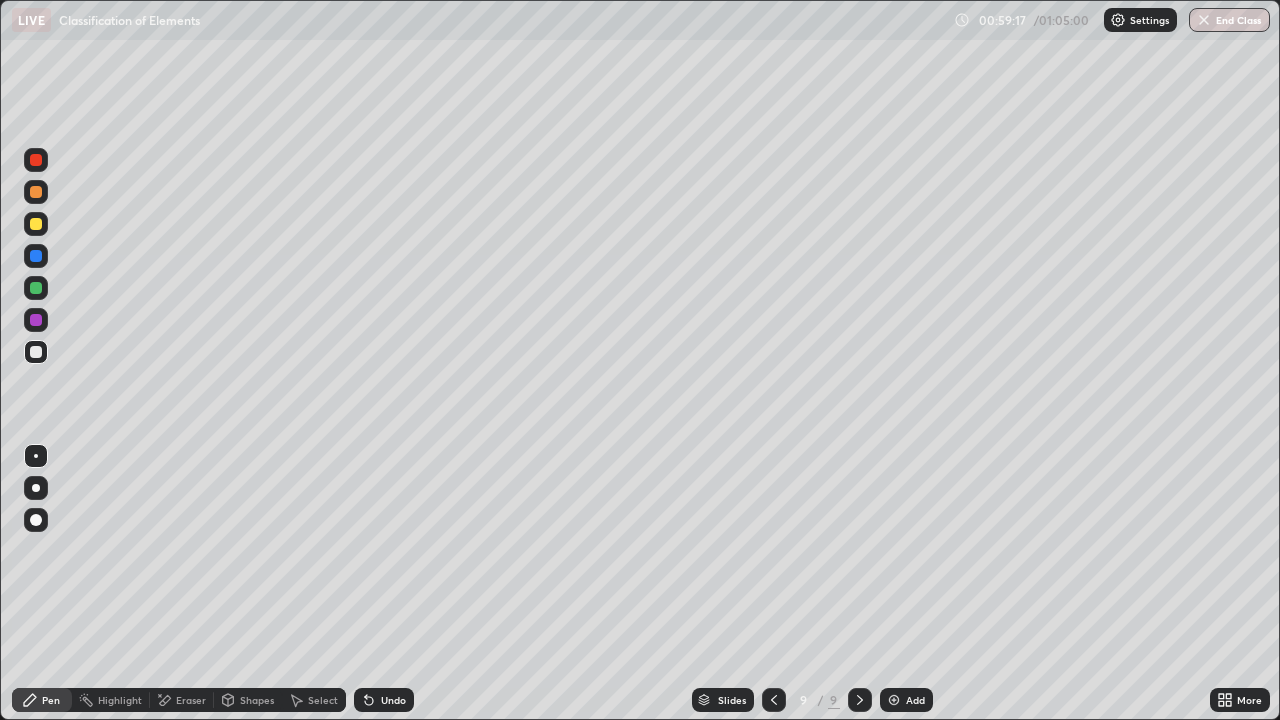 click 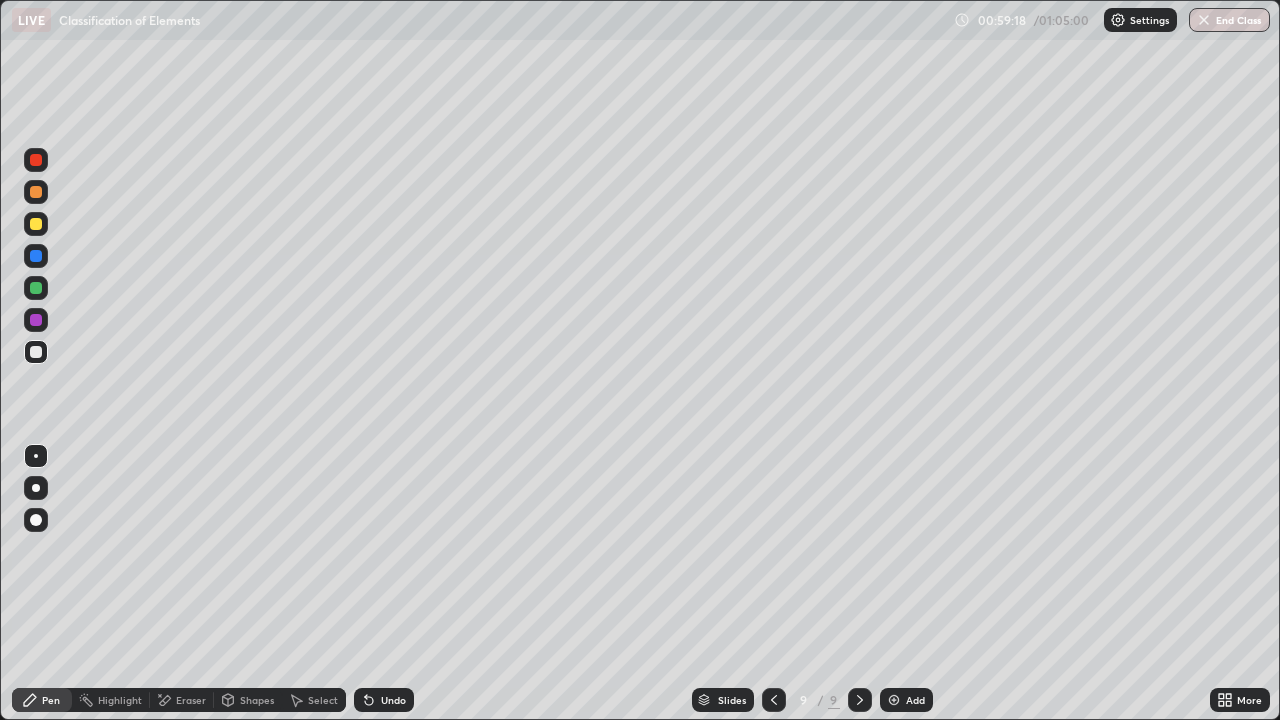 click 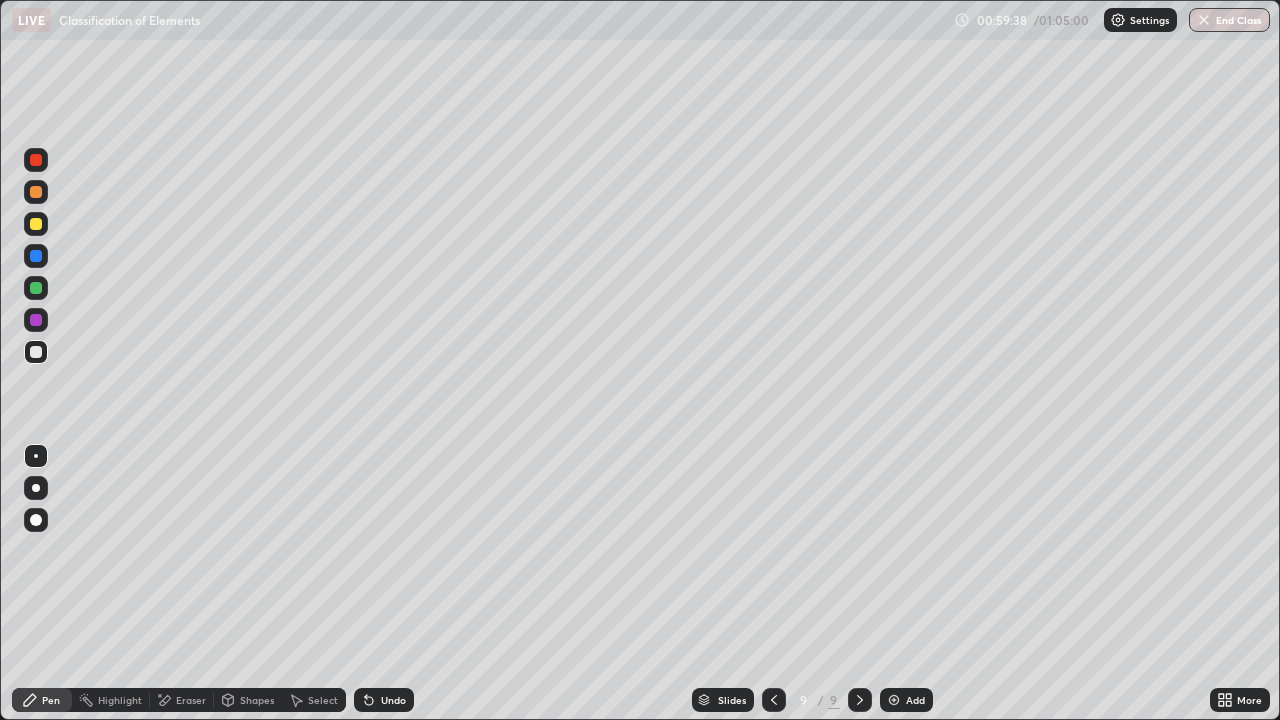 click 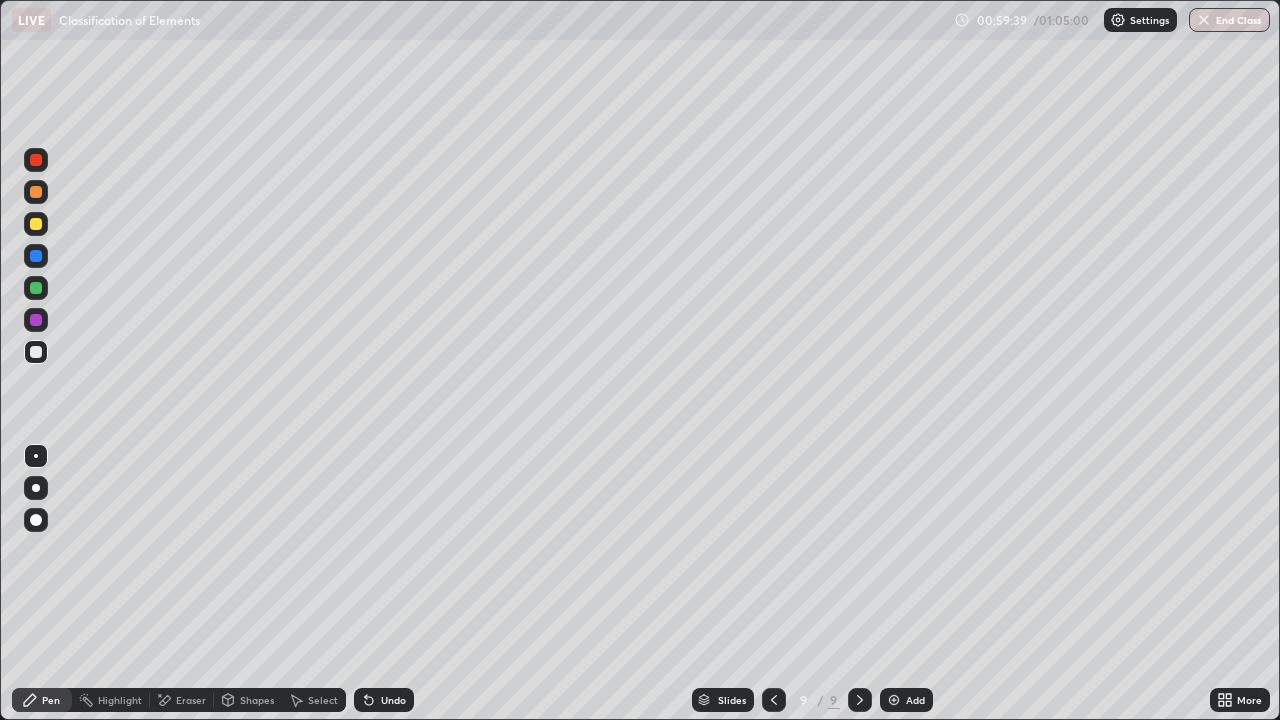 click on "Undo" at bounding box center (384, 700) 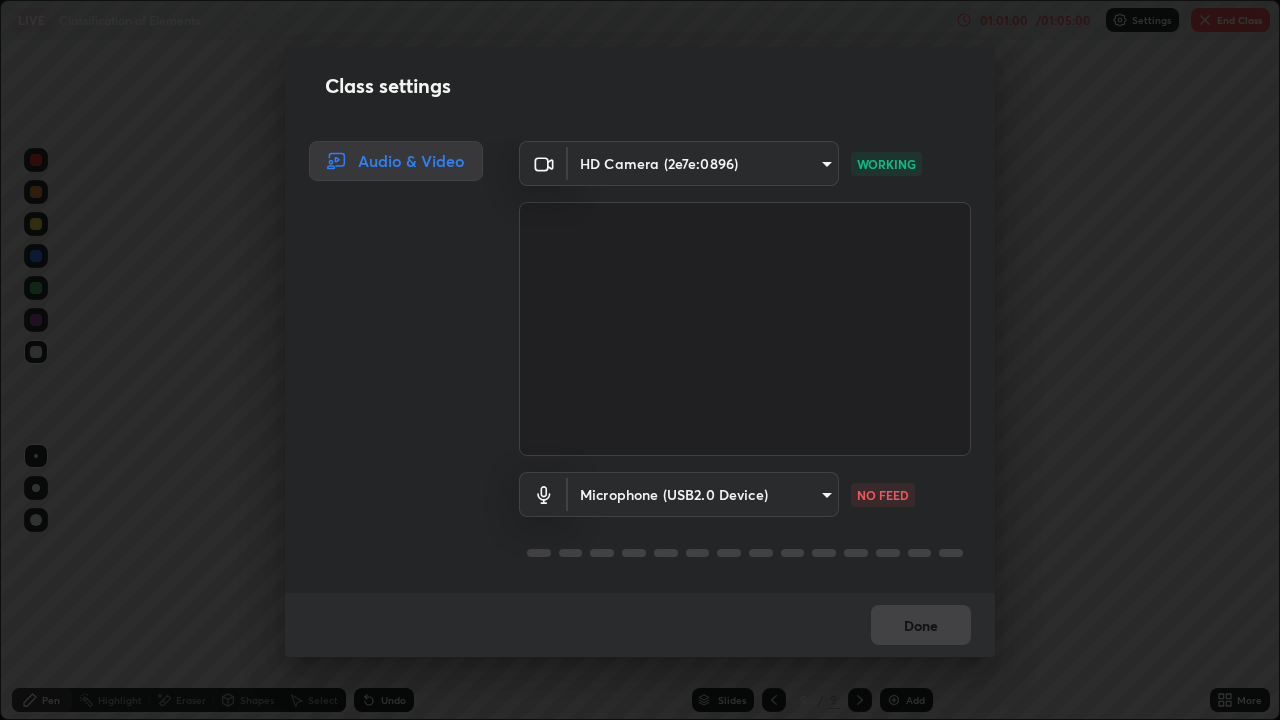 click on "Erase all LIVE Classification of Elements 01:01:00 /  01:05:00 Settings End Class Setting up your live class Classification of Elements • L10 of Course On Chemistry for JEE Growth 2 2027 [FULL_NAME] Pen Highlight Eraser Shapes Select Undo Slides 9 / 9 Add More Enable hand raising Enable raise hand to speak to learners. Once enabled, chat will be turned off temporarily. Enable x   No doubts shared Encourage your learners to ask a doubt for better clarity Report an issue Reason for reporting Buffering Chat not working Audio - Video sync issue Educator video quality low ​ Attach an image Report Class settings Audio & Video HD Camera ([DEVICE_ID]) [HASH] WORKING Microphone (USB2.0 Device) [HASH] NO FEED Done" at bounding box center [640, 360] 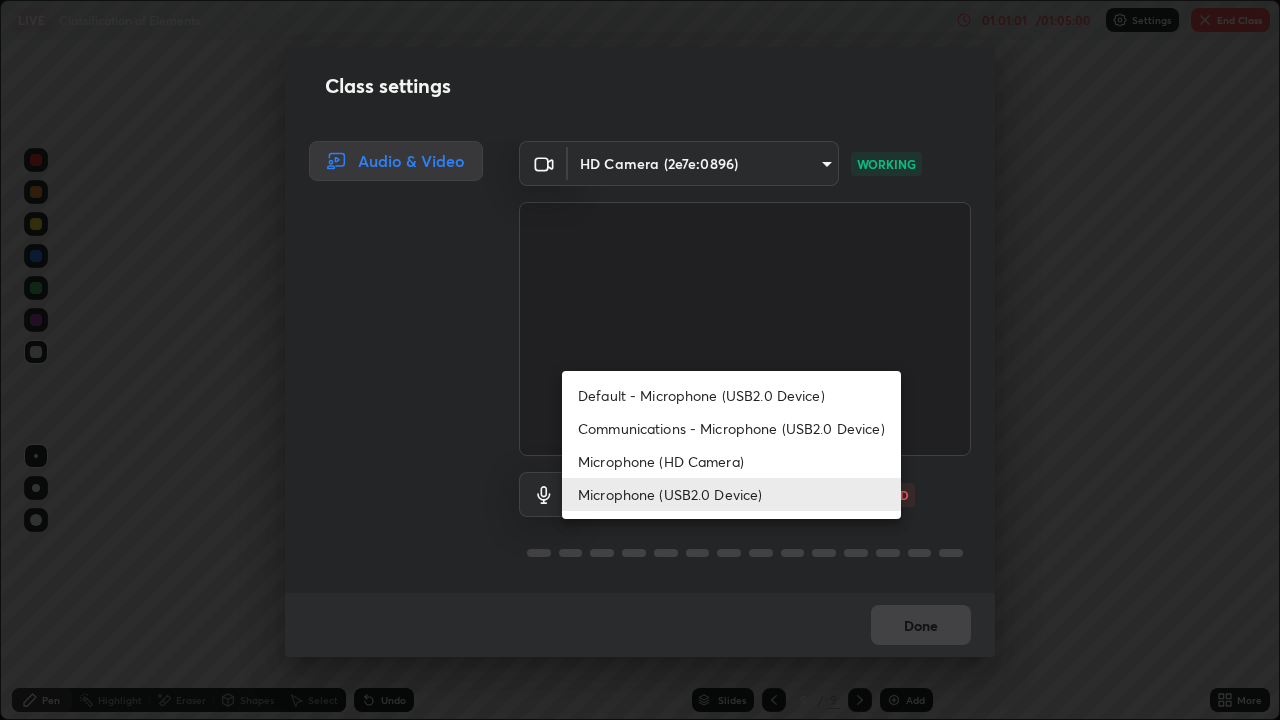 click on "Microphone (HD Camera)" at bounding box center [731, 461] 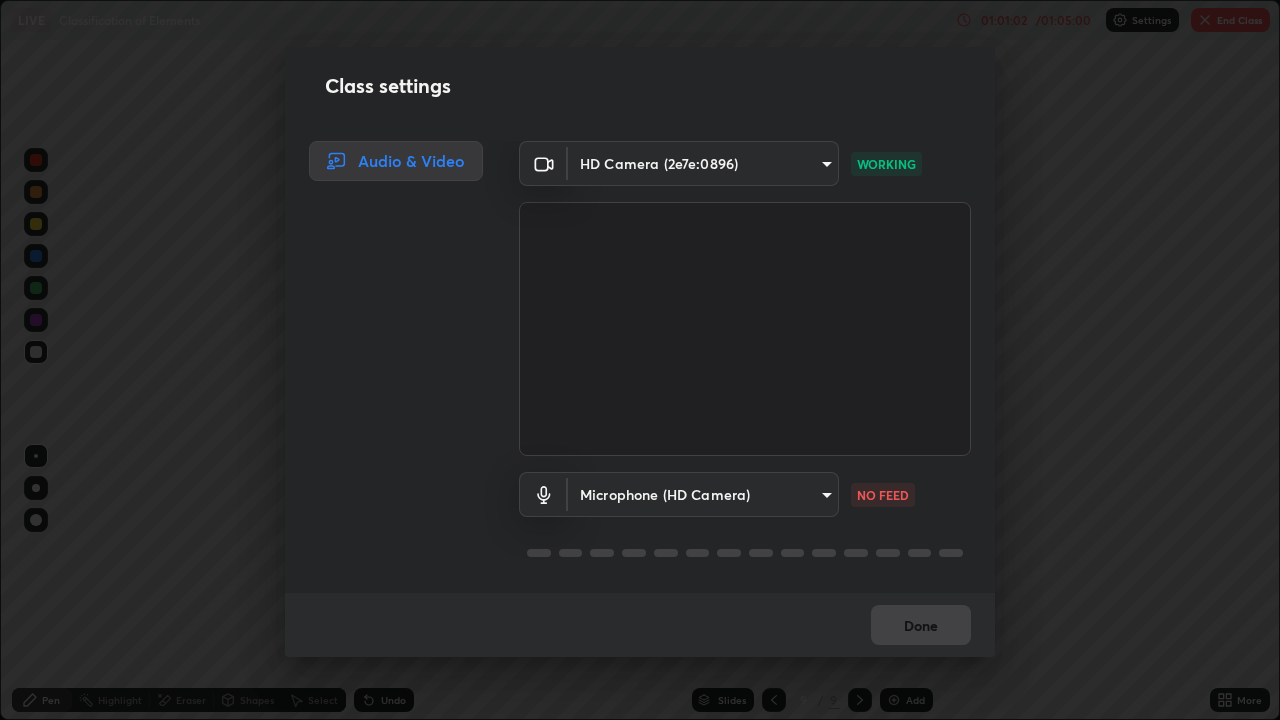 click on "Erase all LIVE Classification of Elements 01:01:02 /  01:05:00 Settings End Class Setting up your live class Classification of Elements • L10 of Course On Chemistry for JEE Growth 2 2027 [FULL_NAME] Pen Highlight Eraser Shapes Select Undo Slides 9 / 9 Add More Enable hand raising Enable raise hand to speak to learners. Once enabled, chat will be turned off temporarily. Enable x   No doubts shared Encourage your learners to ask a doubt for better clarity Report an issue Reason for reporting Buffering Chat not working Audio - Video sync issue Educator video quality low ​ Attach an image Report Class settings Audio & Video HD Camera ([DEVICE_ID]) [HASH] WORKING Microphone (HD Camera) [HASH] NO FEED Done" at bounding box center [640, 360] 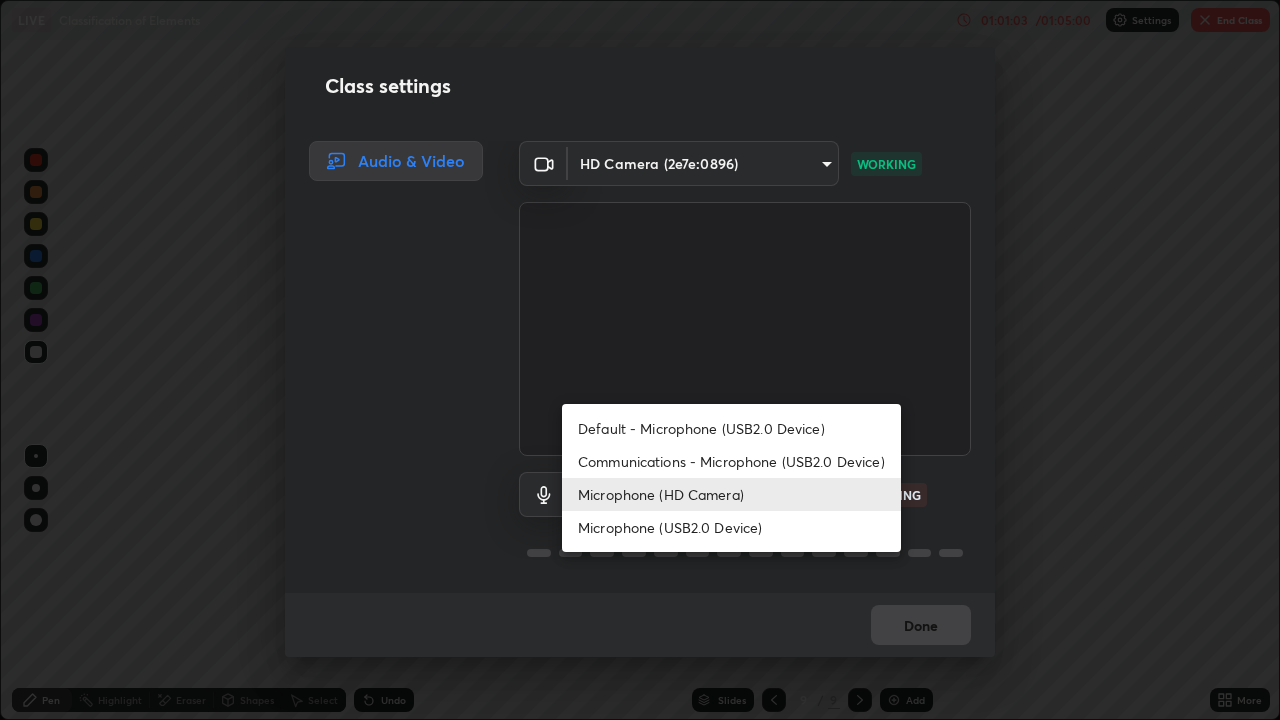 click on "Default - Microphone (USB2.0 Device)" at bounding box center (731, 428) 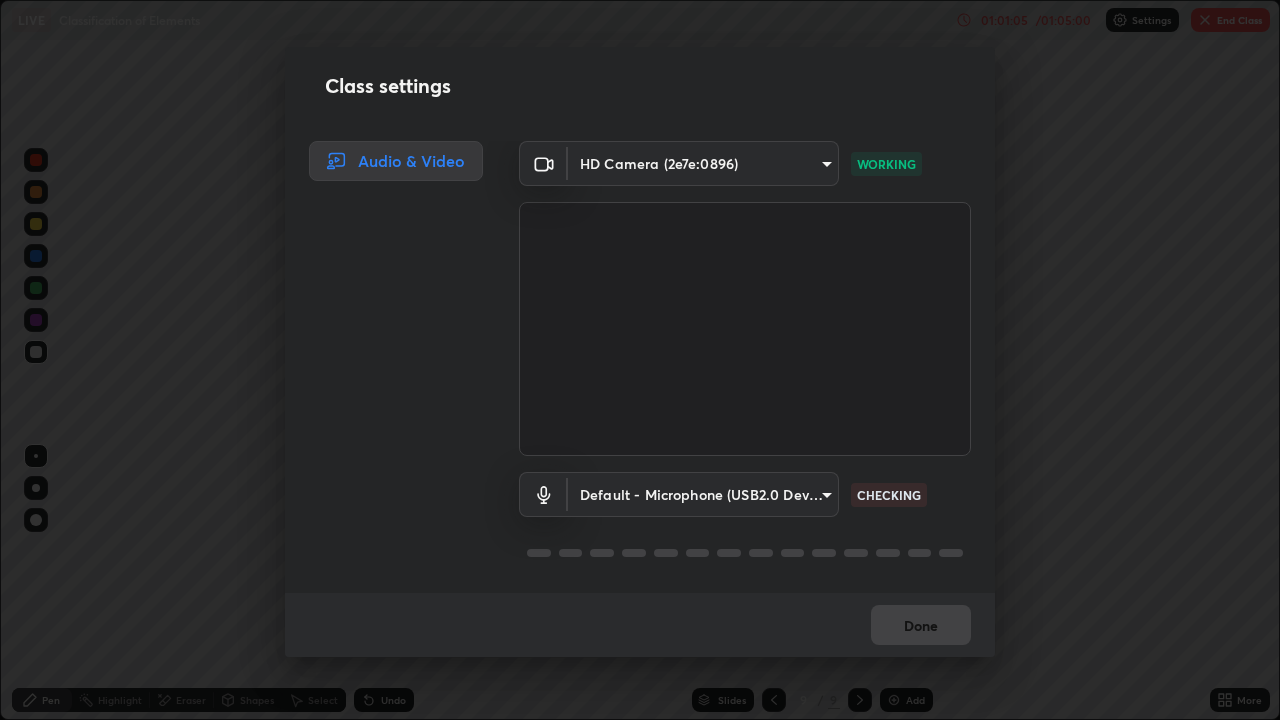 click on "Erase all LIVE Classification of Elements 01:01:05 /  01:05:00 Settings End Class Setting up your live class Classification of Elements • L10 of Course On Chemistry for JEE Growth 2 2027 [FULL_NAME] Pen Highlight Eraser Shapes Select Undo Slides 9 / 9 Add More Enable hand raising Enable raise hand to speak to learners. Once enabled, chat will be turned off temporarily. Enable x   No doubts shared Encourage your learners to ask a doubt for better clarity Report an issue Reason for reporting Buffering Chat not working Audio - Video sync issue Educator video quality low ​ Attach an image Report Class settings Audio & Video HD Camera ([DEVICE_ID]) [HASH] WORKING Default - Microphone (USB2.0 Device) default CHECKING Done" at bounding box center [640, 360] 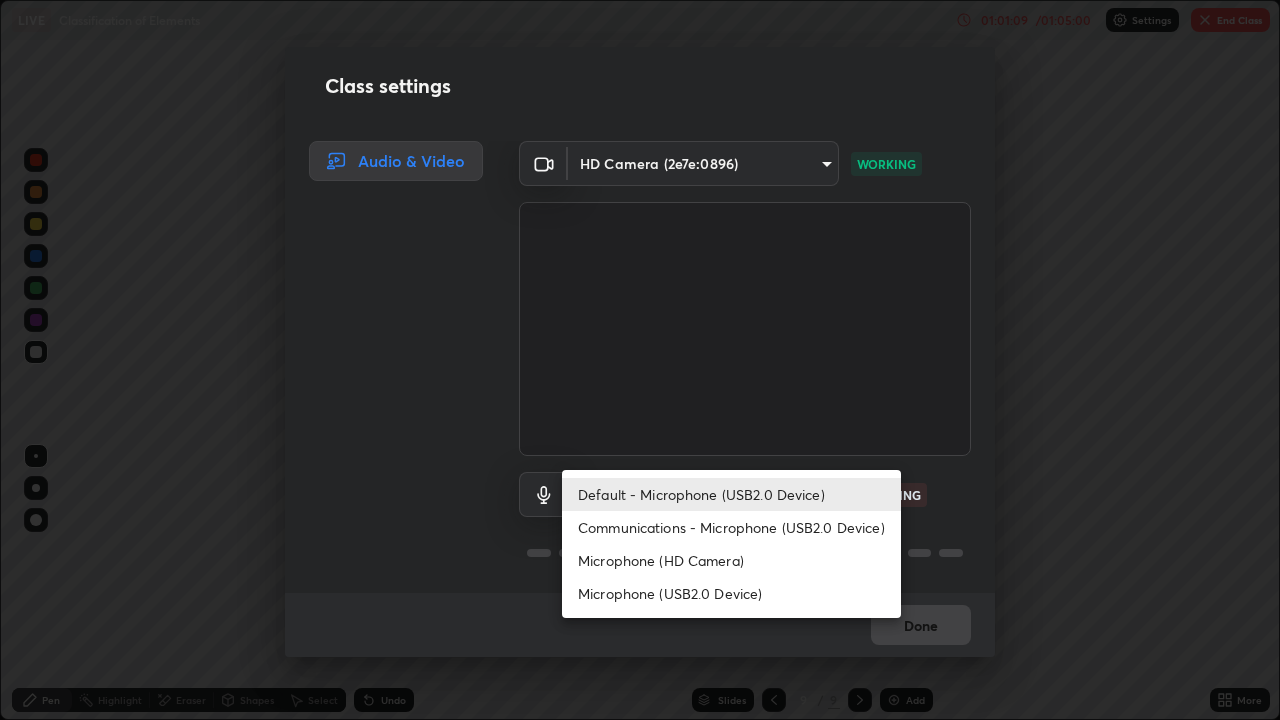 click on "Default - Microphone (USB2.0 Device)" at bounding box center [731, 494] 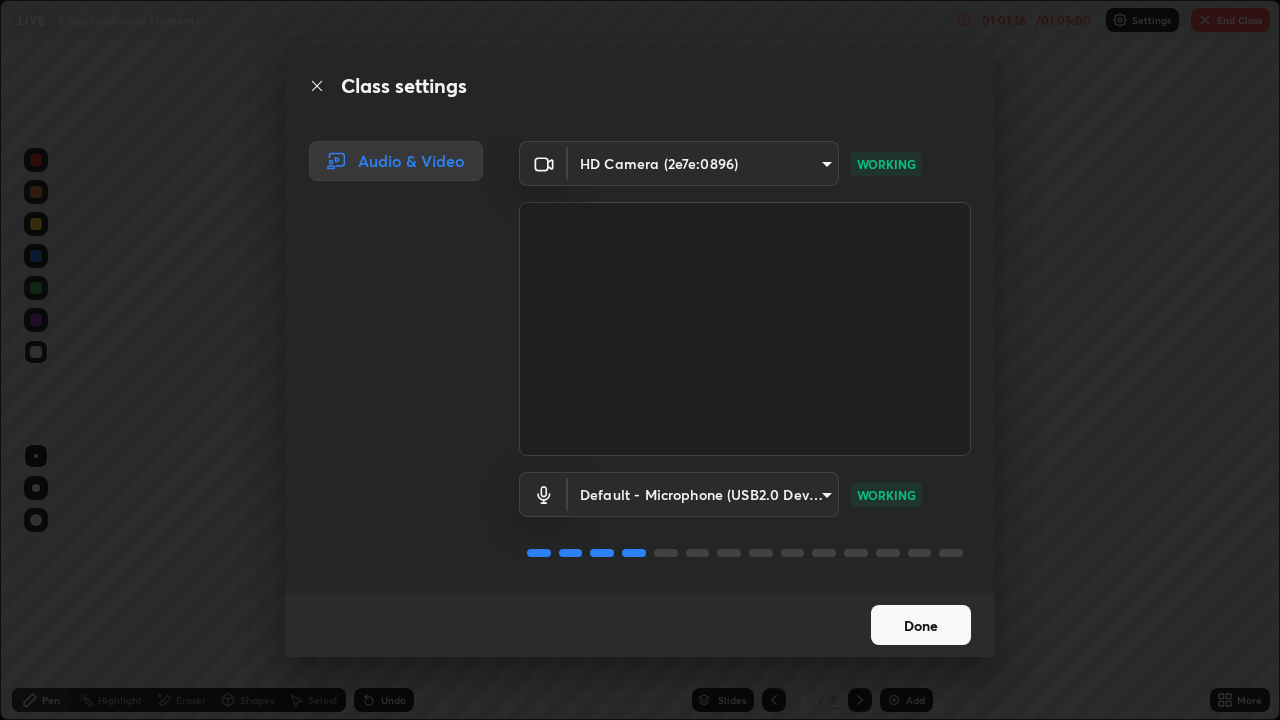 click on "Done" at bounding box center [921, 625] 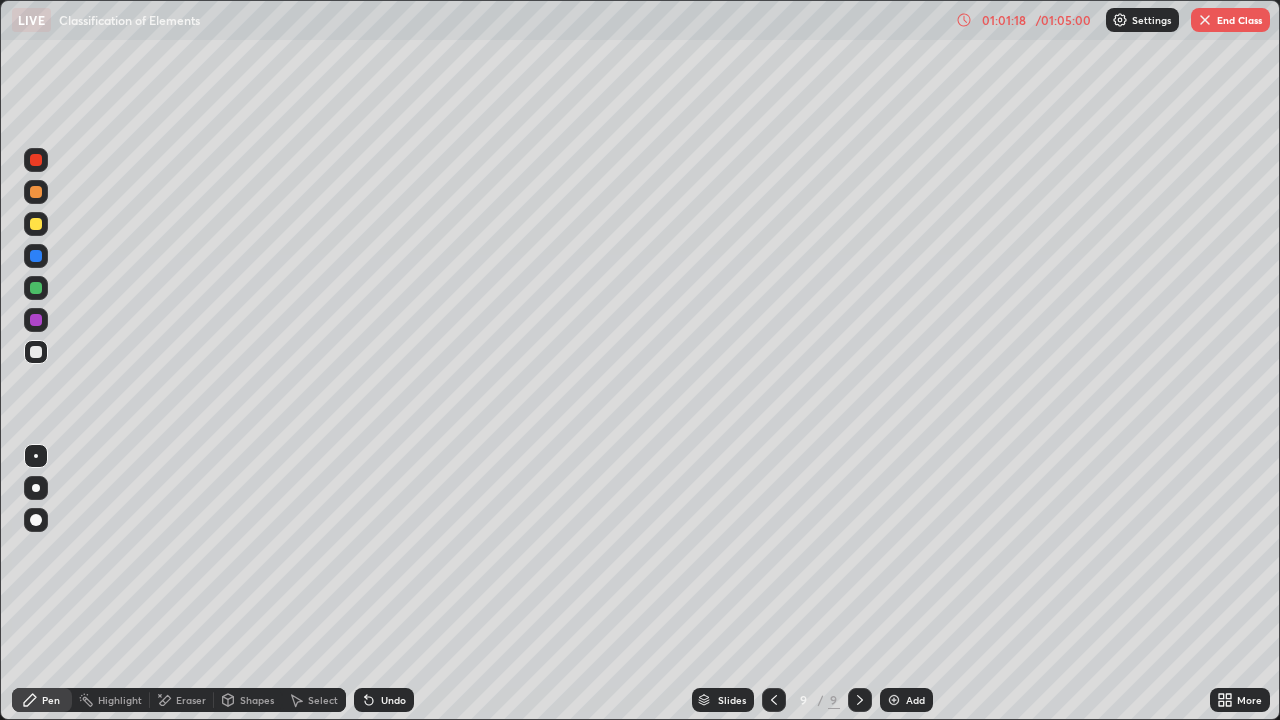 click on "End Class" at bounding box center [1230, 20] 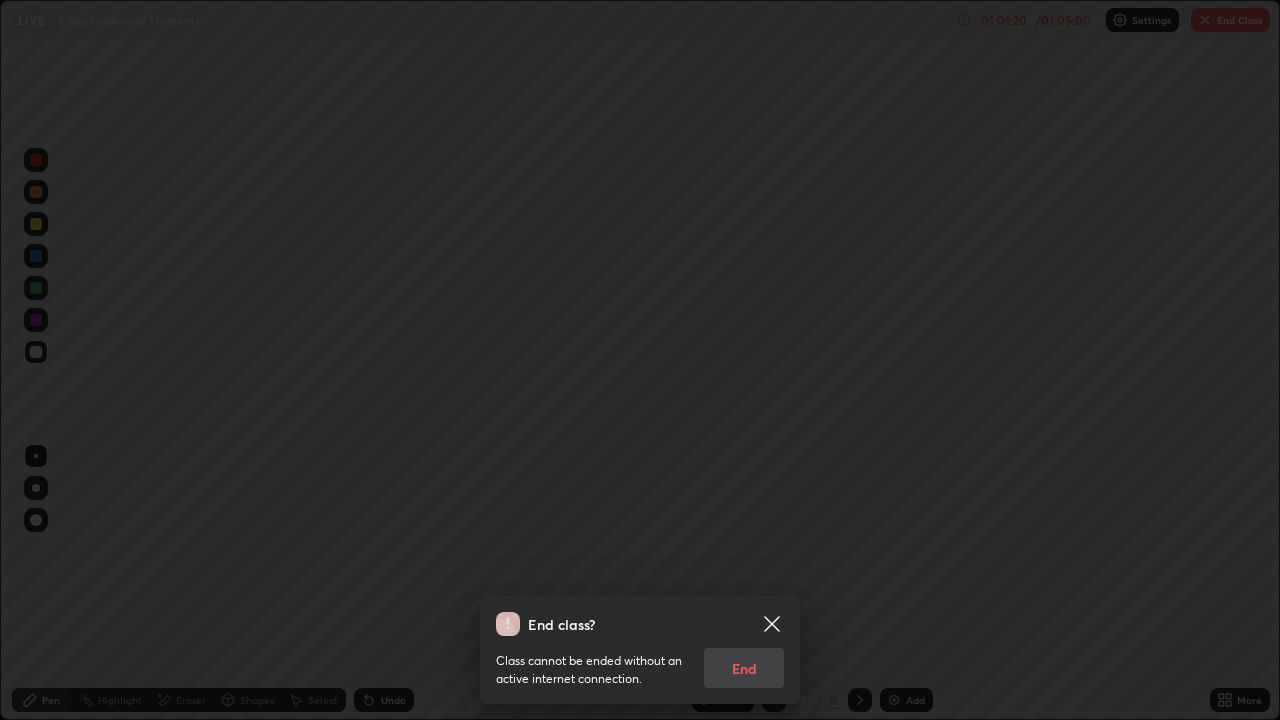 click on "Class cannot be ended without an active internet connection. End" at bounding box center (640, 662) 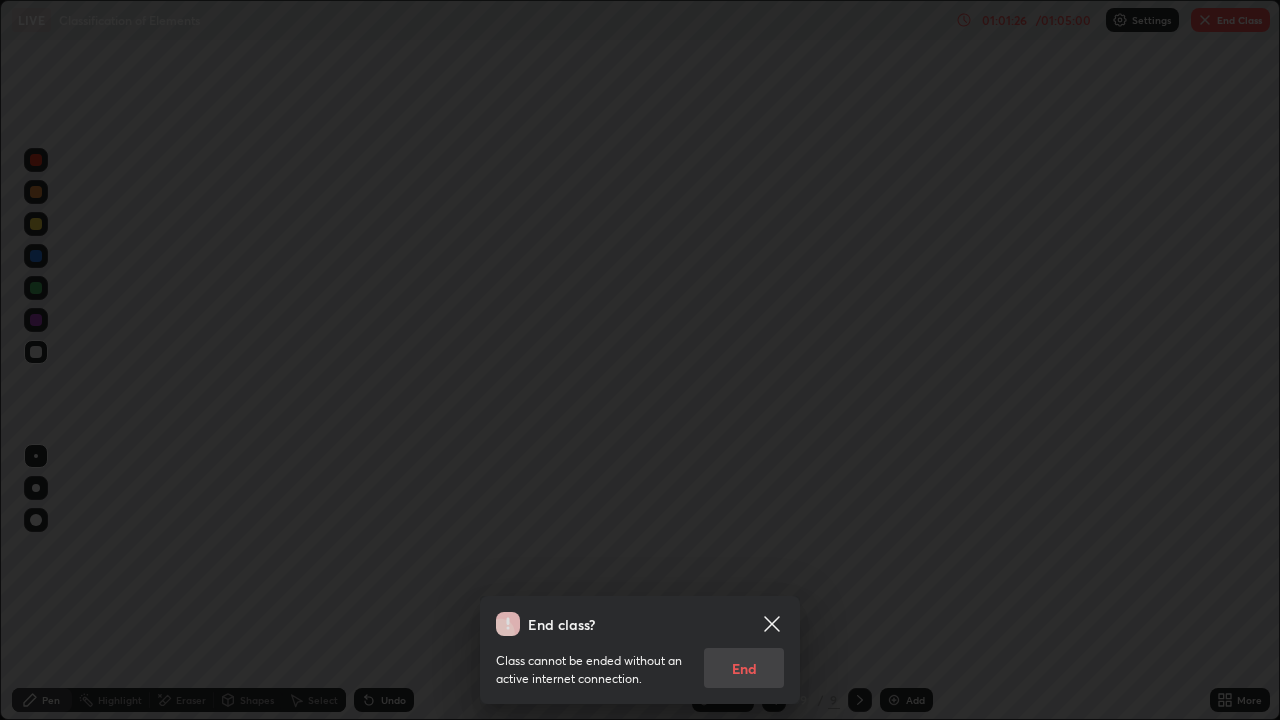 click 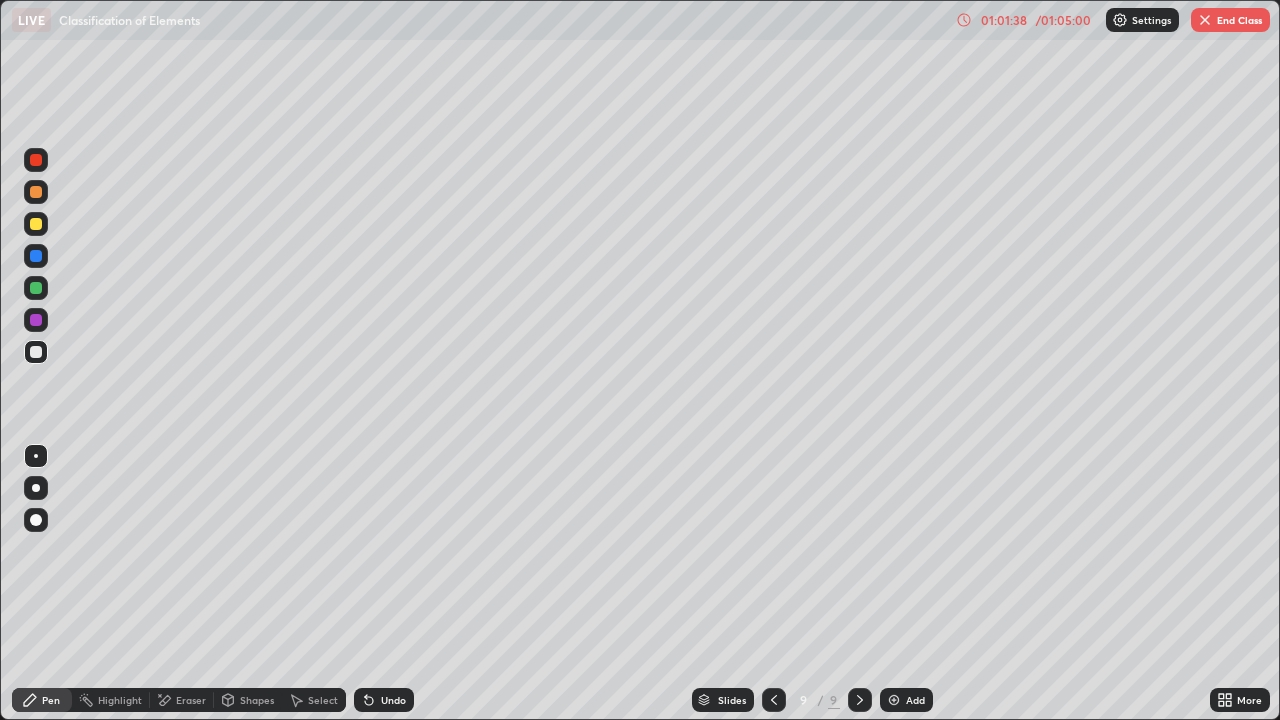 click at bounding box center (1205, 20) 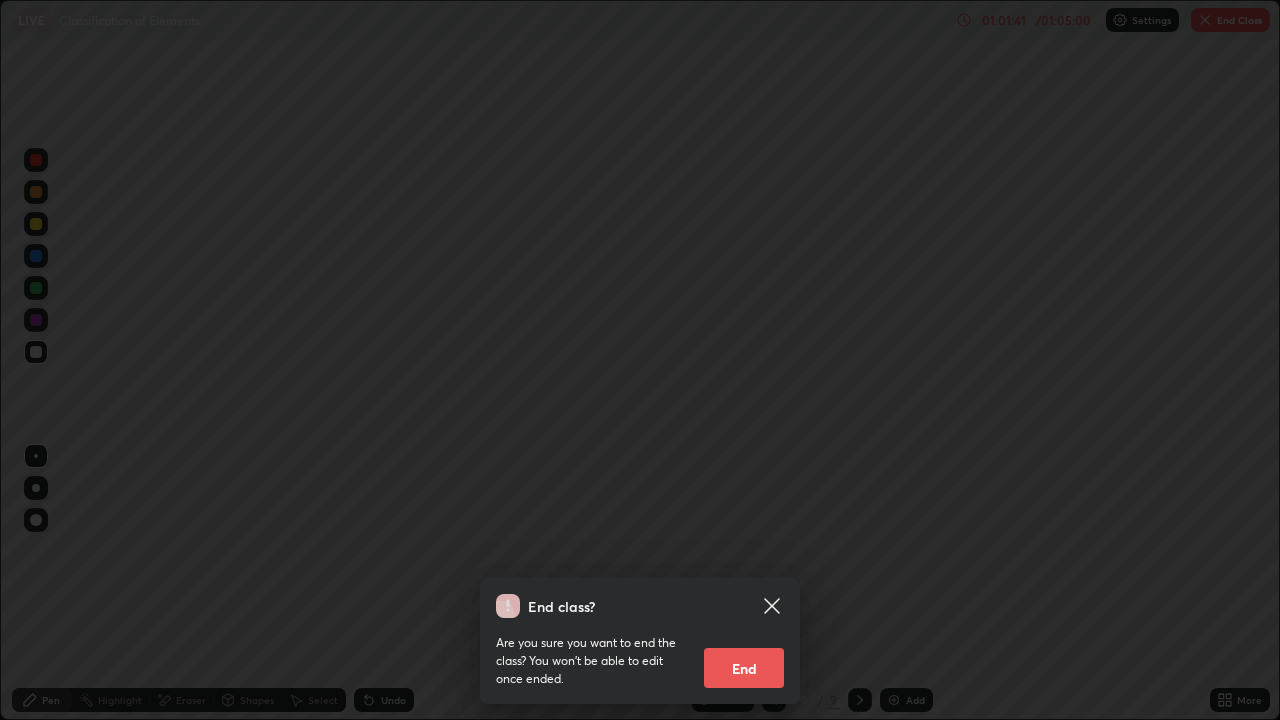 click on "End" at bounding box center [744, 668] 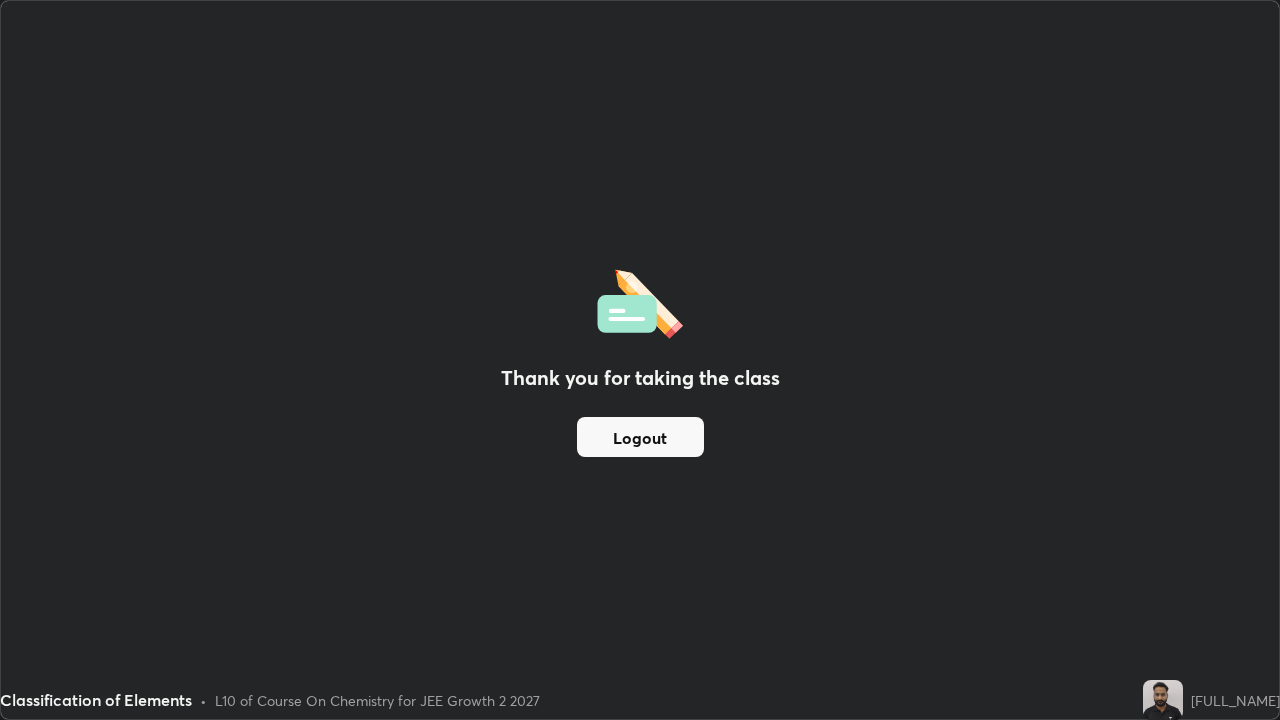 click on "Thank you for taking the class Logout" at bounding box center [640, 360] 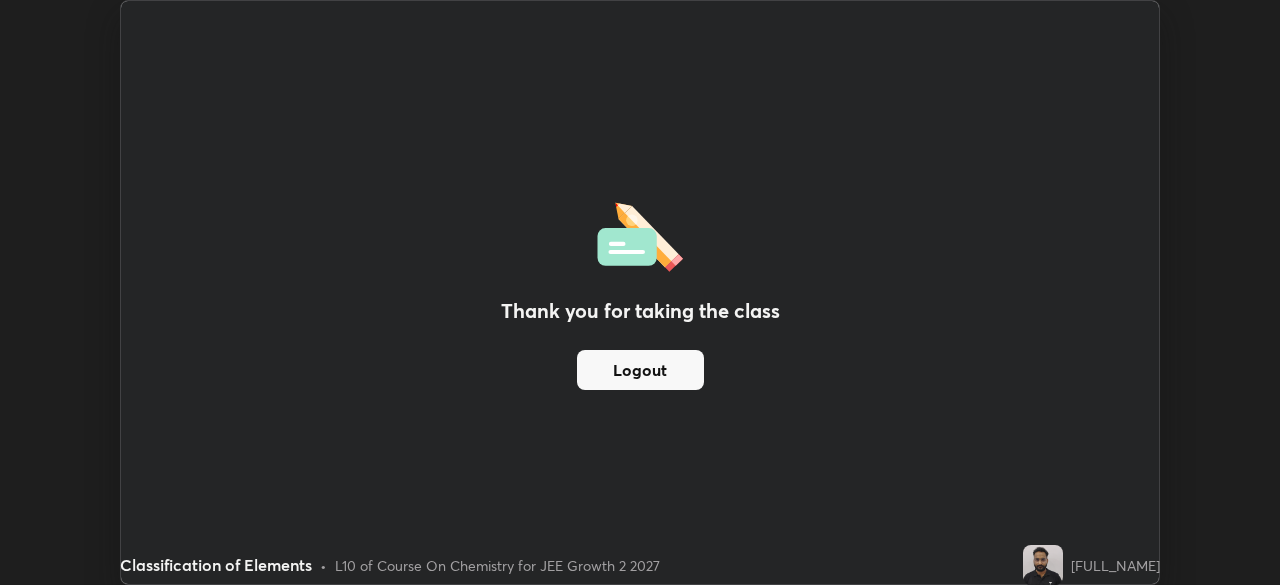 scroll, scrollTop: 585, scrollLeft: 1280, axis: both 